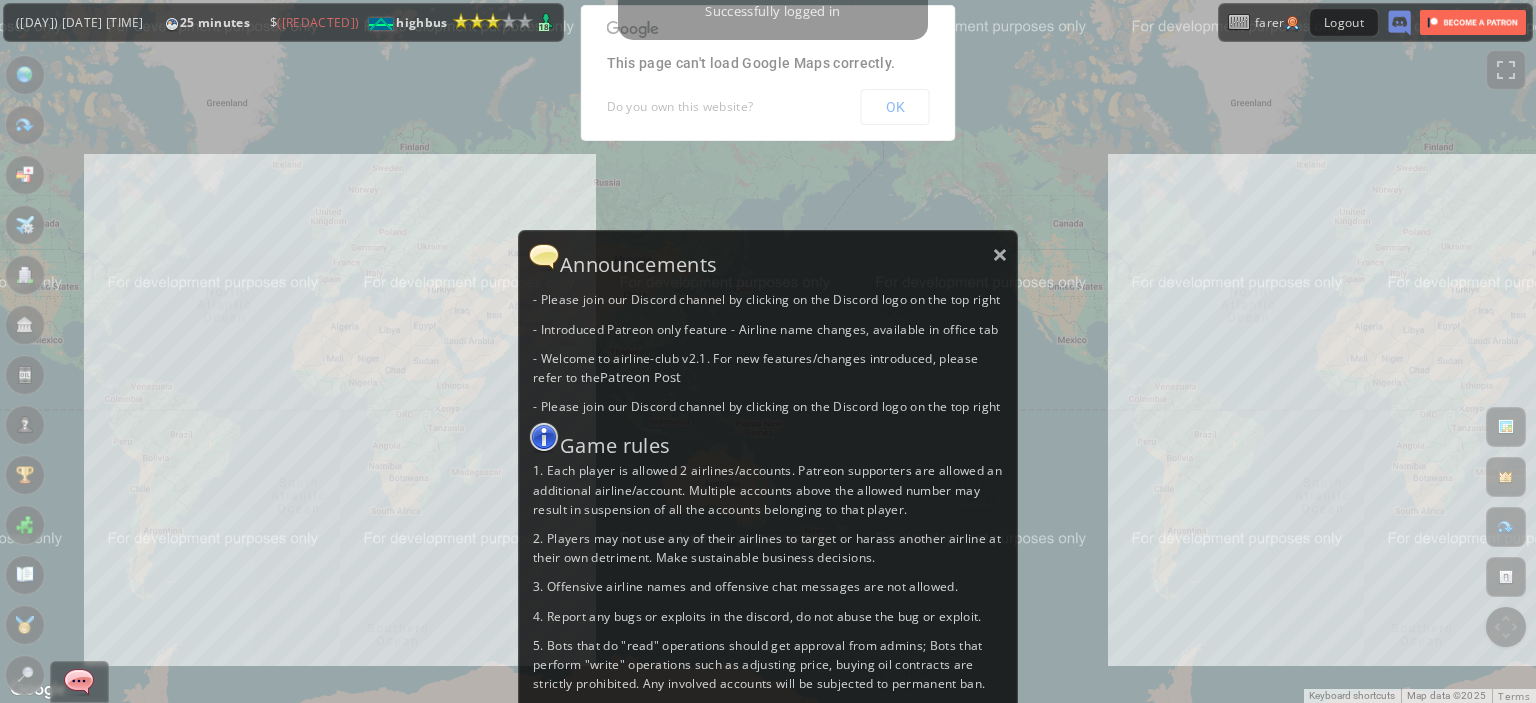scroll, scrollTop: 0, scrollLeft: 0, axis: both 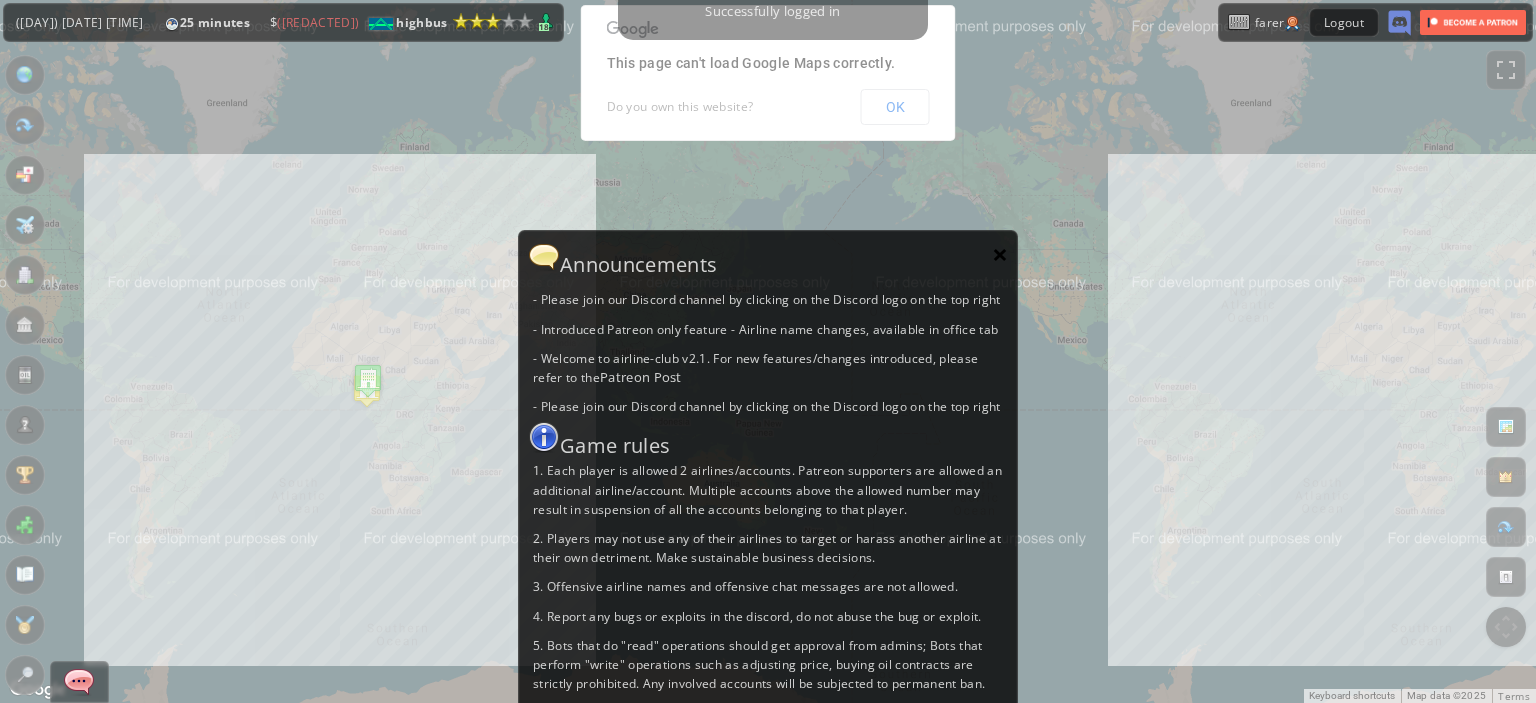 click on "×" at bounding box center [1000, 254] 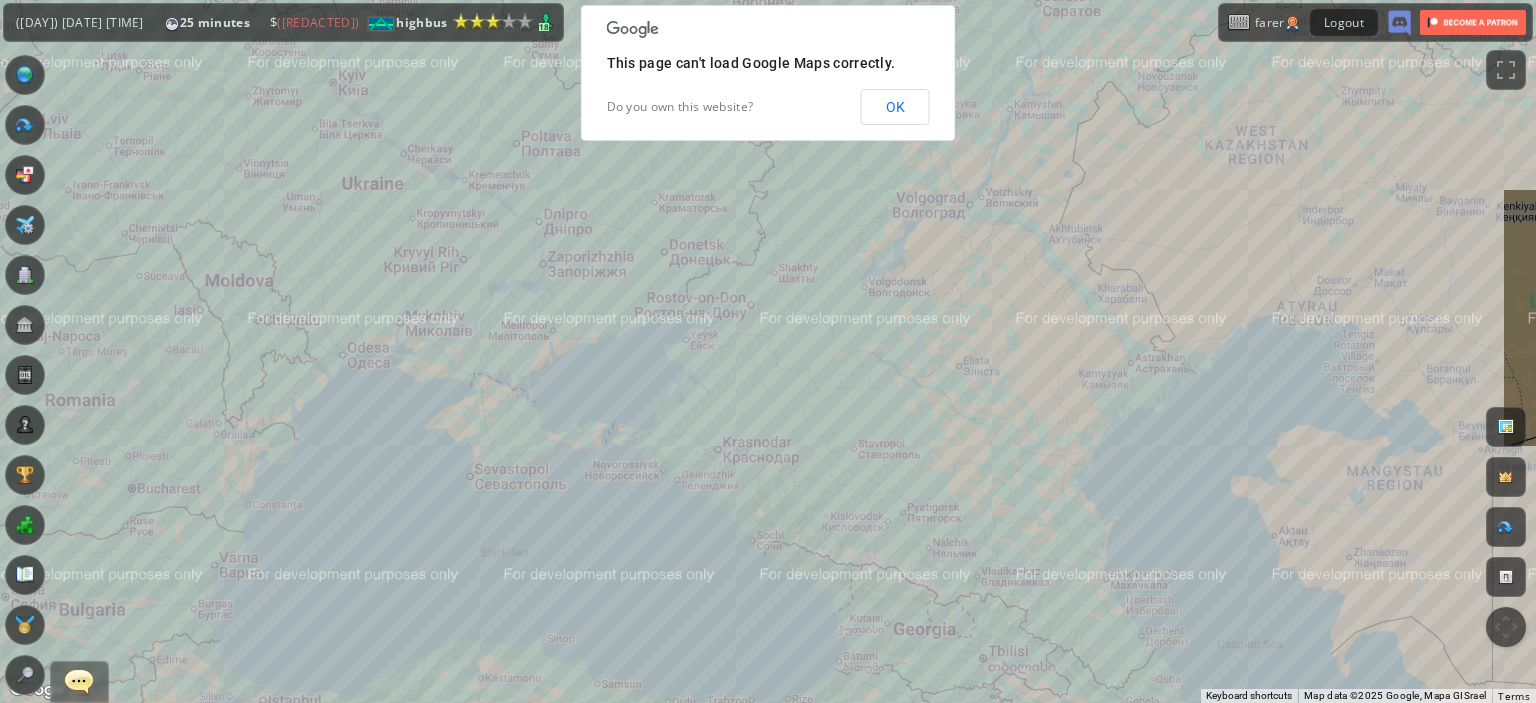 click on "To navigate, press the arrow keys." at bounding box center [768, 351] 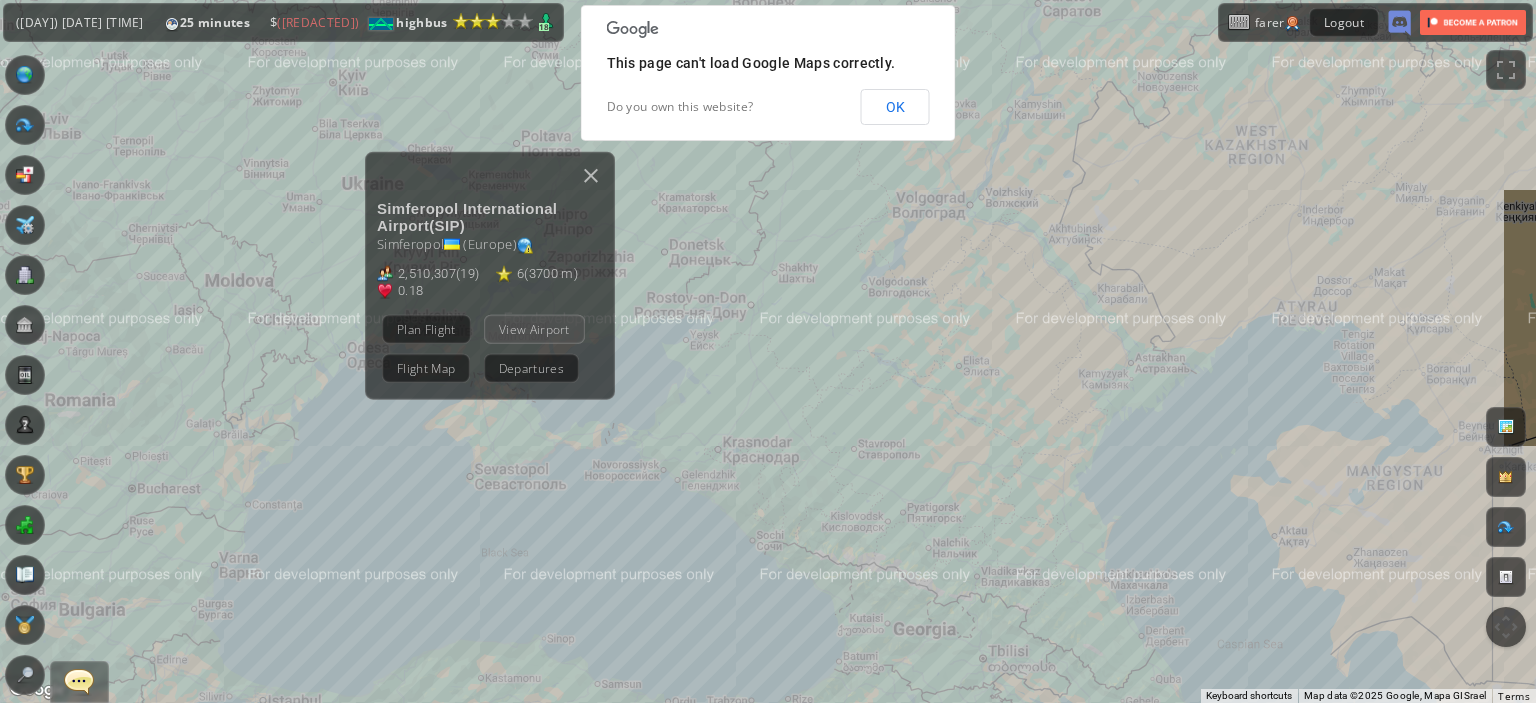 click on "View Airport" at bounding box center [534, 328] 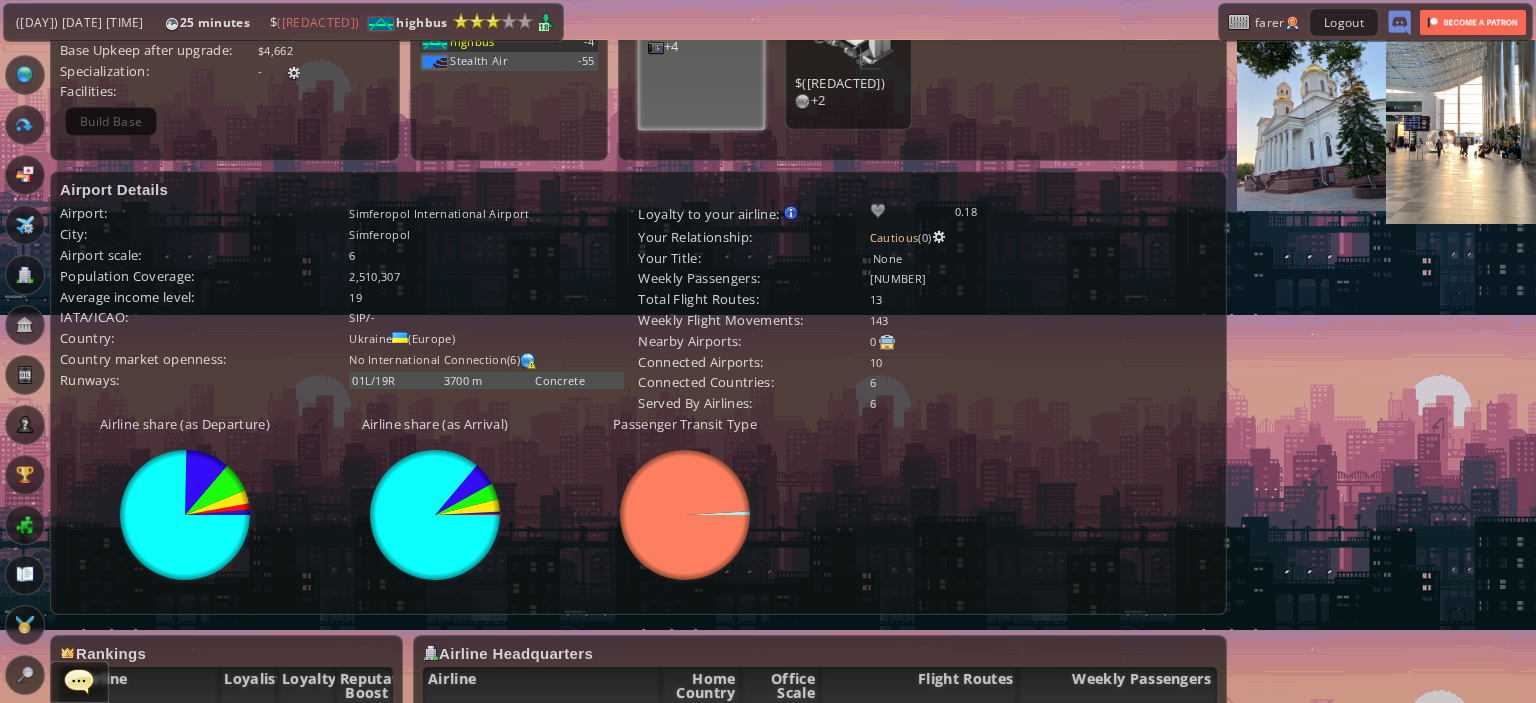 scroll, scrollTop: 605, scrollLeft: 0, axis: vertical 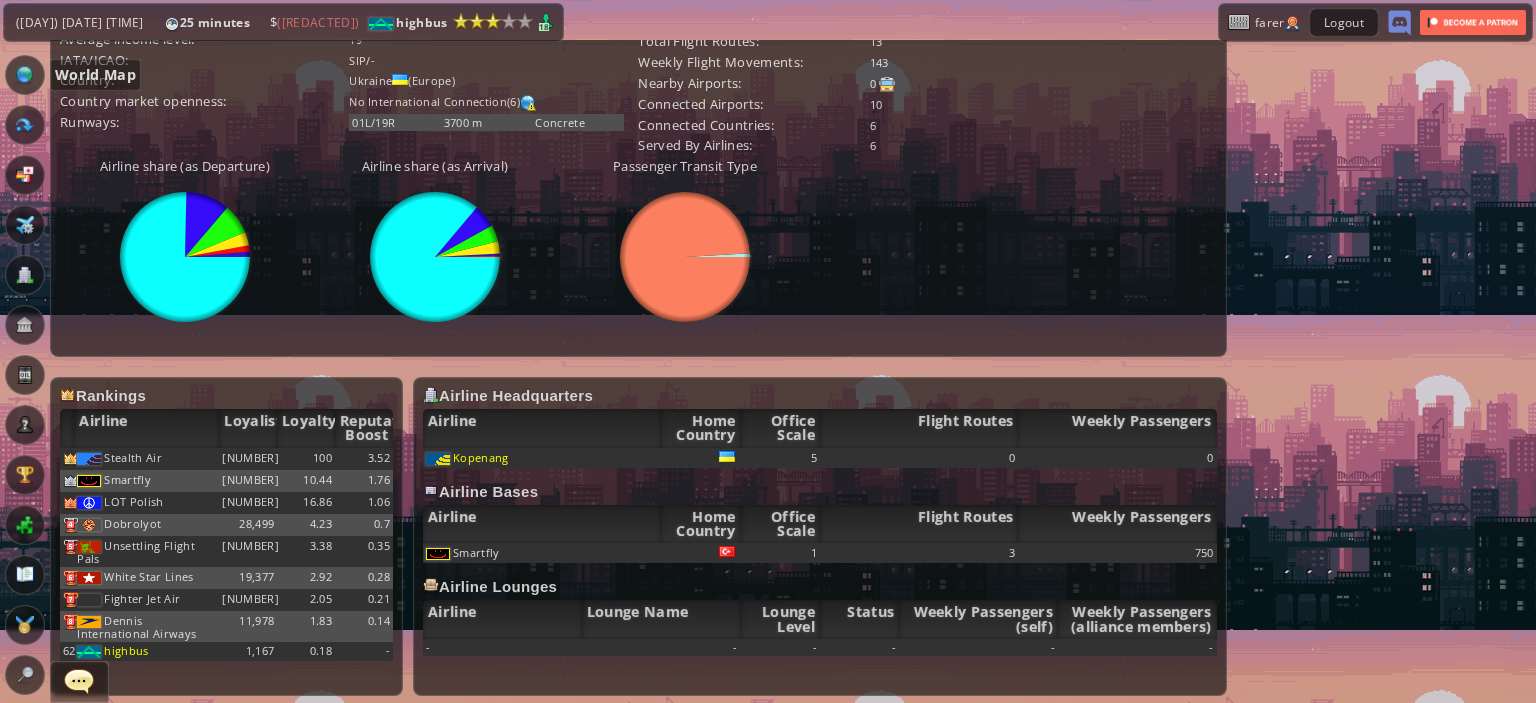 click at bounding box center [25, 75] 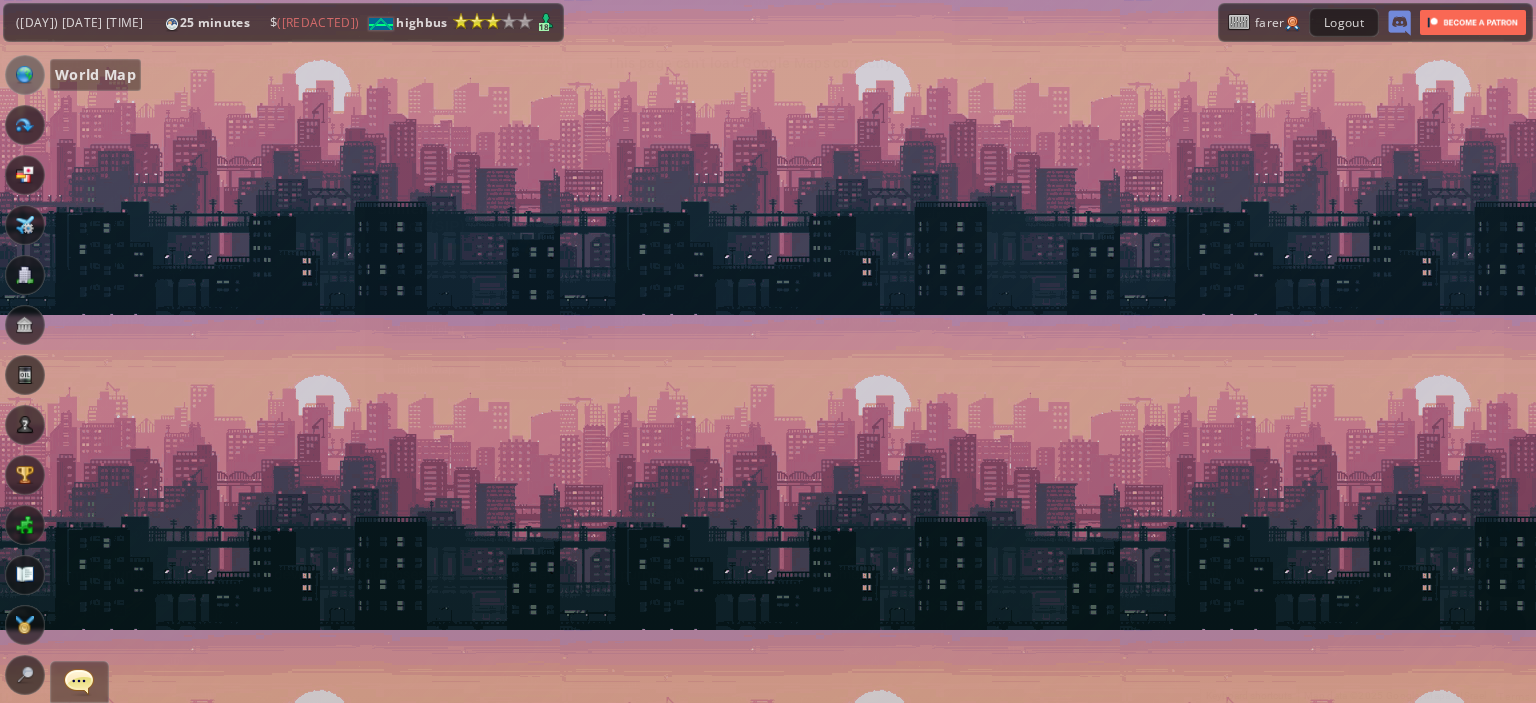 scroll, scrollTop: 0, scrollLeft: 0, axis: both 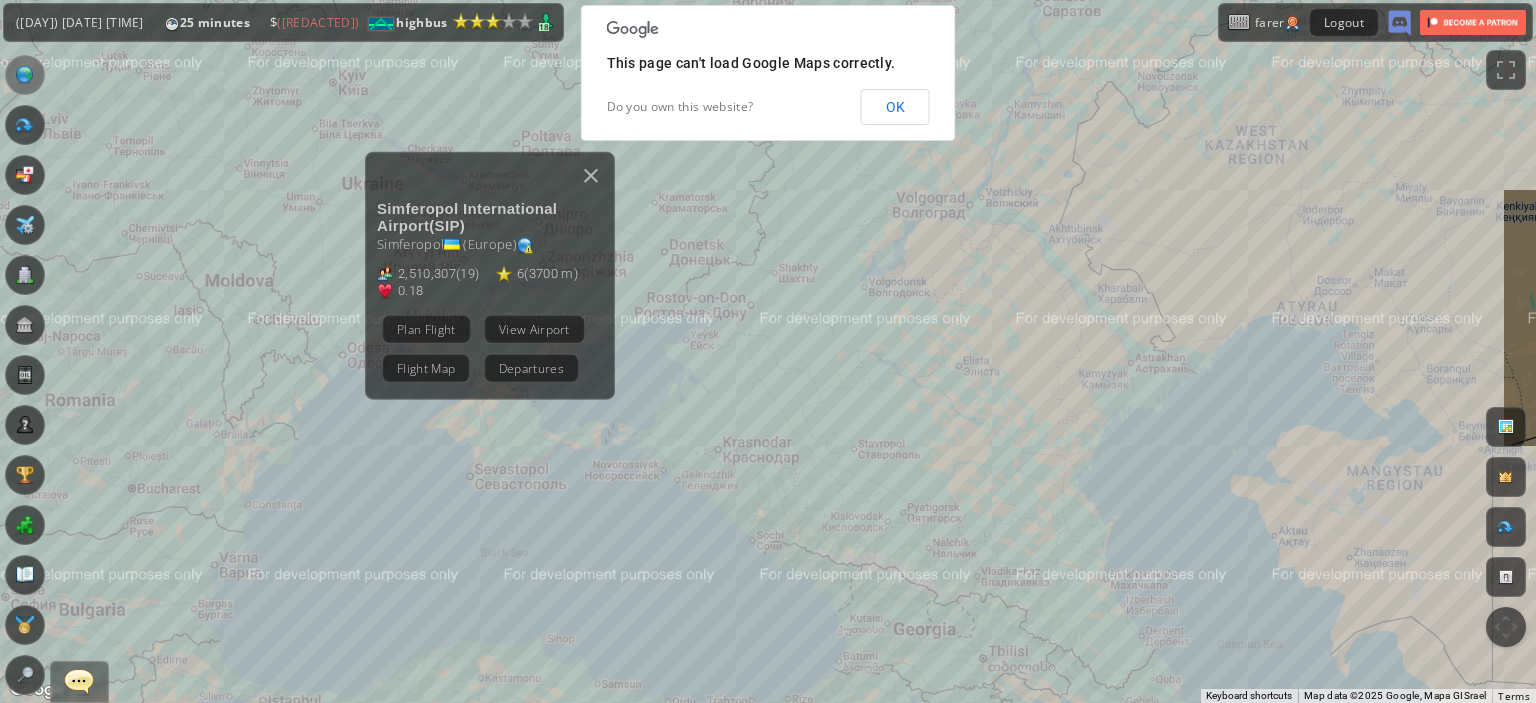 drag, startPoint x: 232, startPoint y: 486, endPoint x: 416, endPoint y: 223, distance: 320.97507 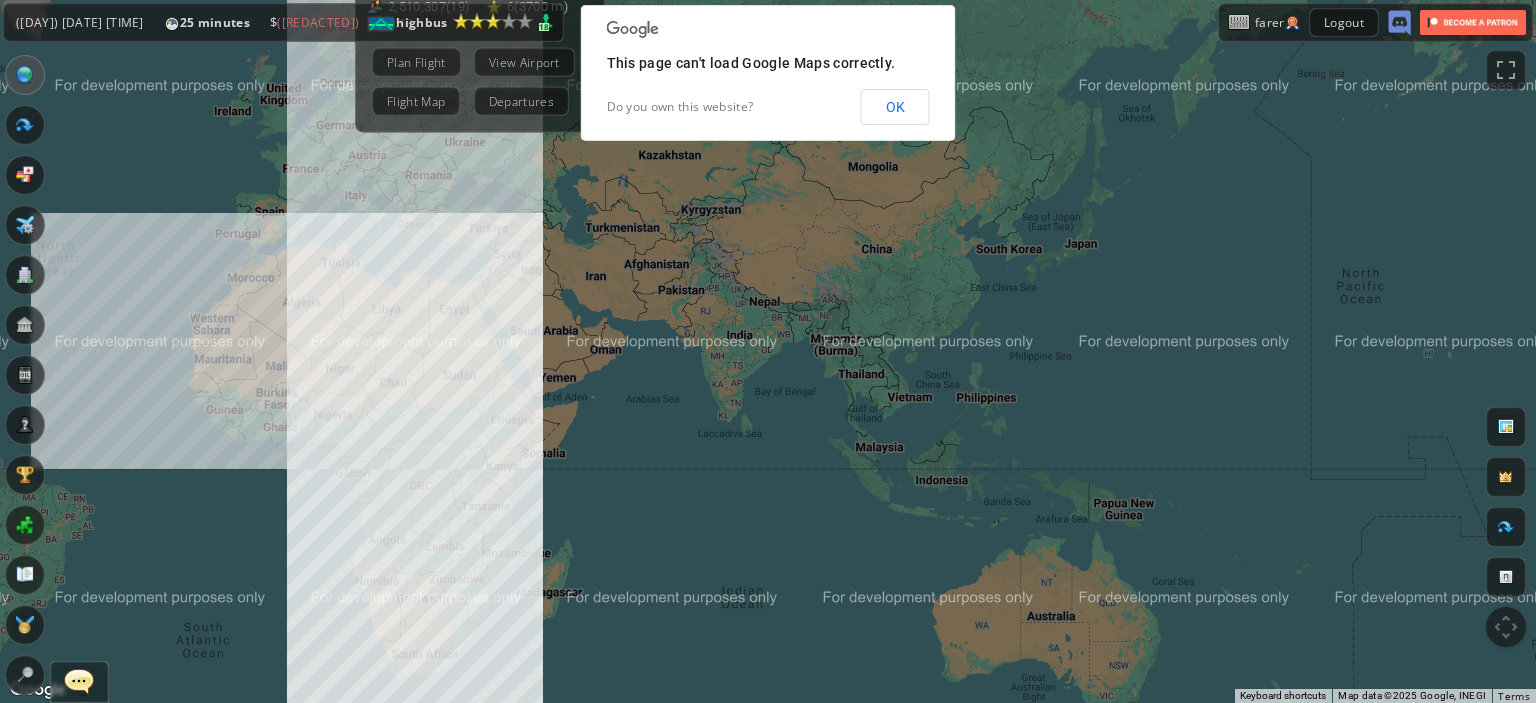 drag, startPoint x: 472, startPoint y: 463, endPoint x: 495, endPoint y: 465, distance: 23.086792 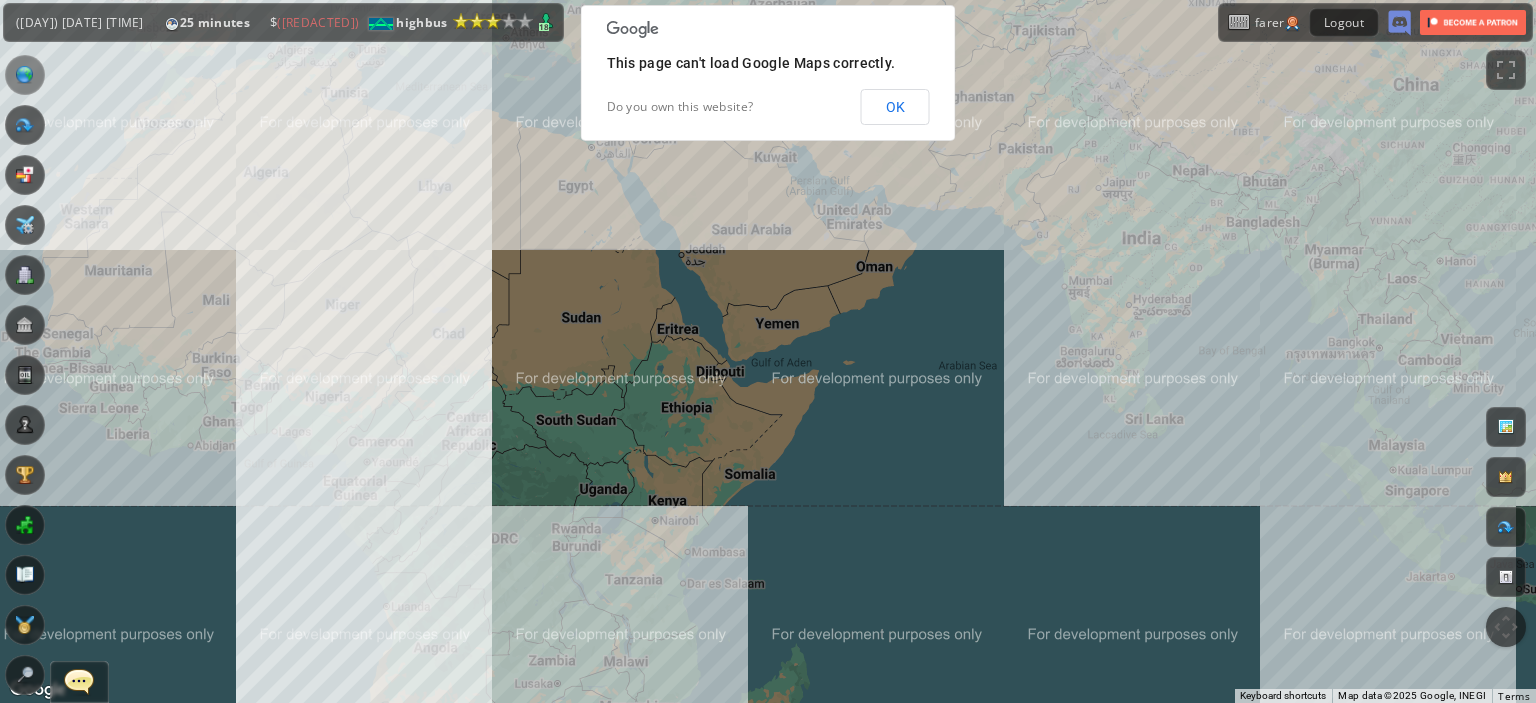 drag, startPoint x: 624, startPoint y: 352, endPoint x: 772, endPoint y: 383, distance: 151.21178 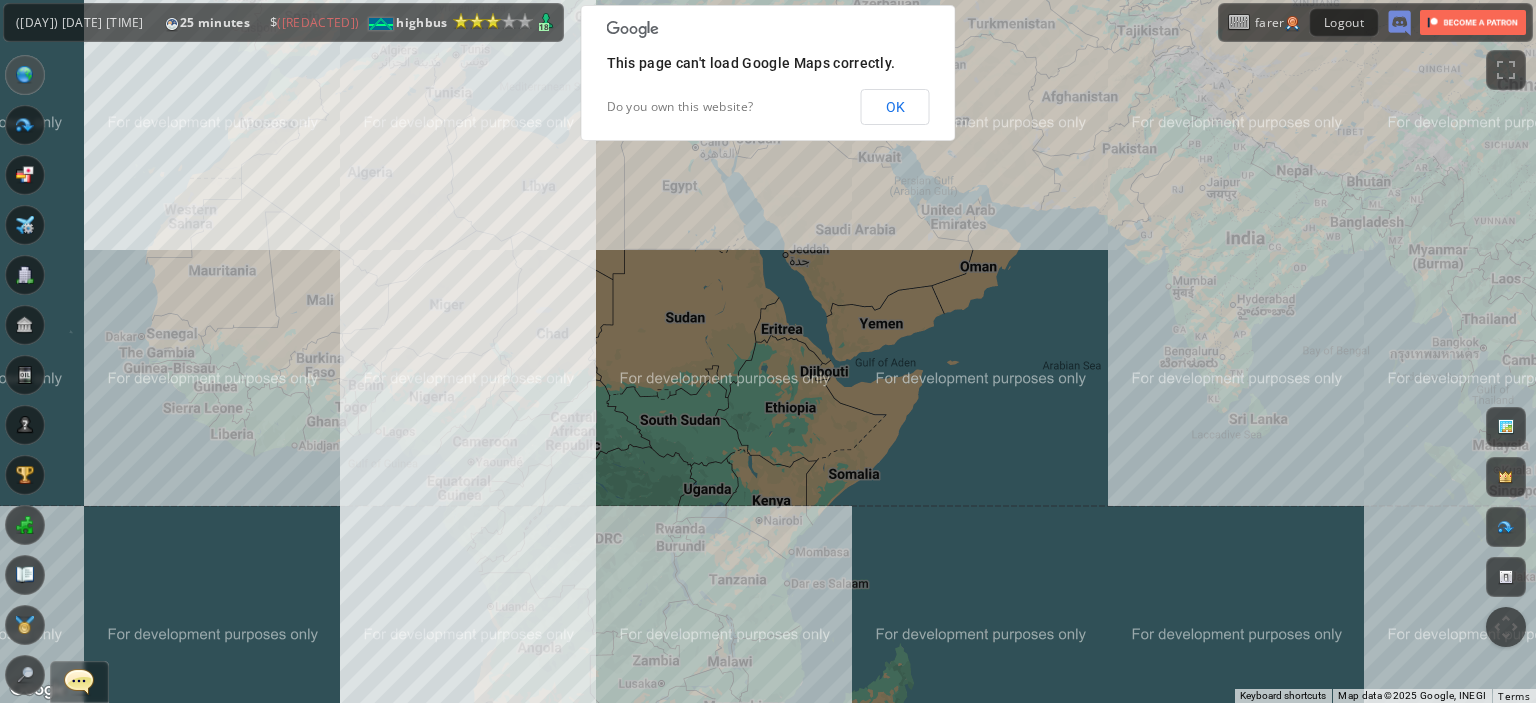 click on "To navigate, press the arrow keys.
Simferopol International Airport  ( SIP )
Simferopol  ( Europe )
[NUMBER]  ( [NUMBER] )
[NUMBER]  ( [NUMBER] m )
[NUMBER]
Plan Flight
View Airport
Flight Map
Departures" at bounding box center (768, 351) 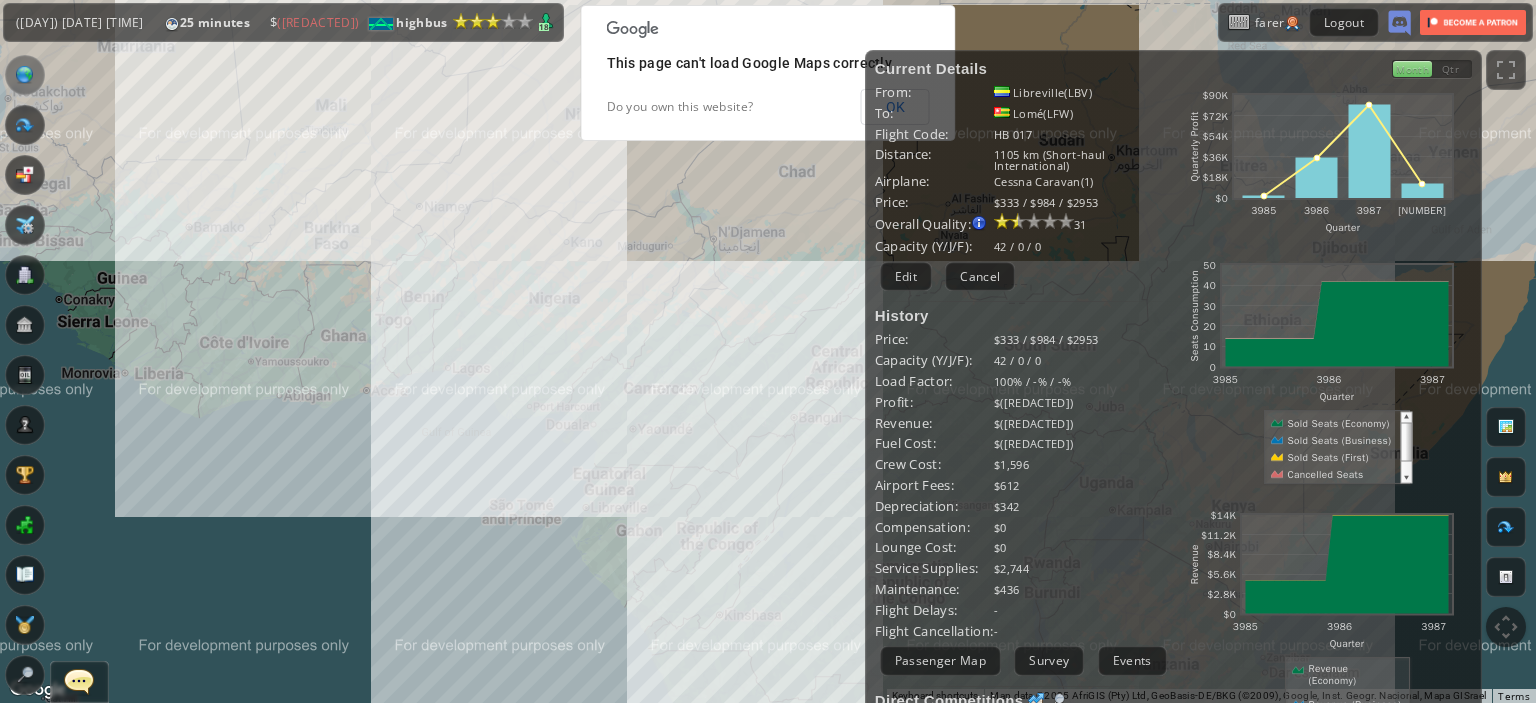 drag, startPoint x: 308, startPoint y: 495, endPoint x: 143, endPoint y: 523, distance: 167.3589 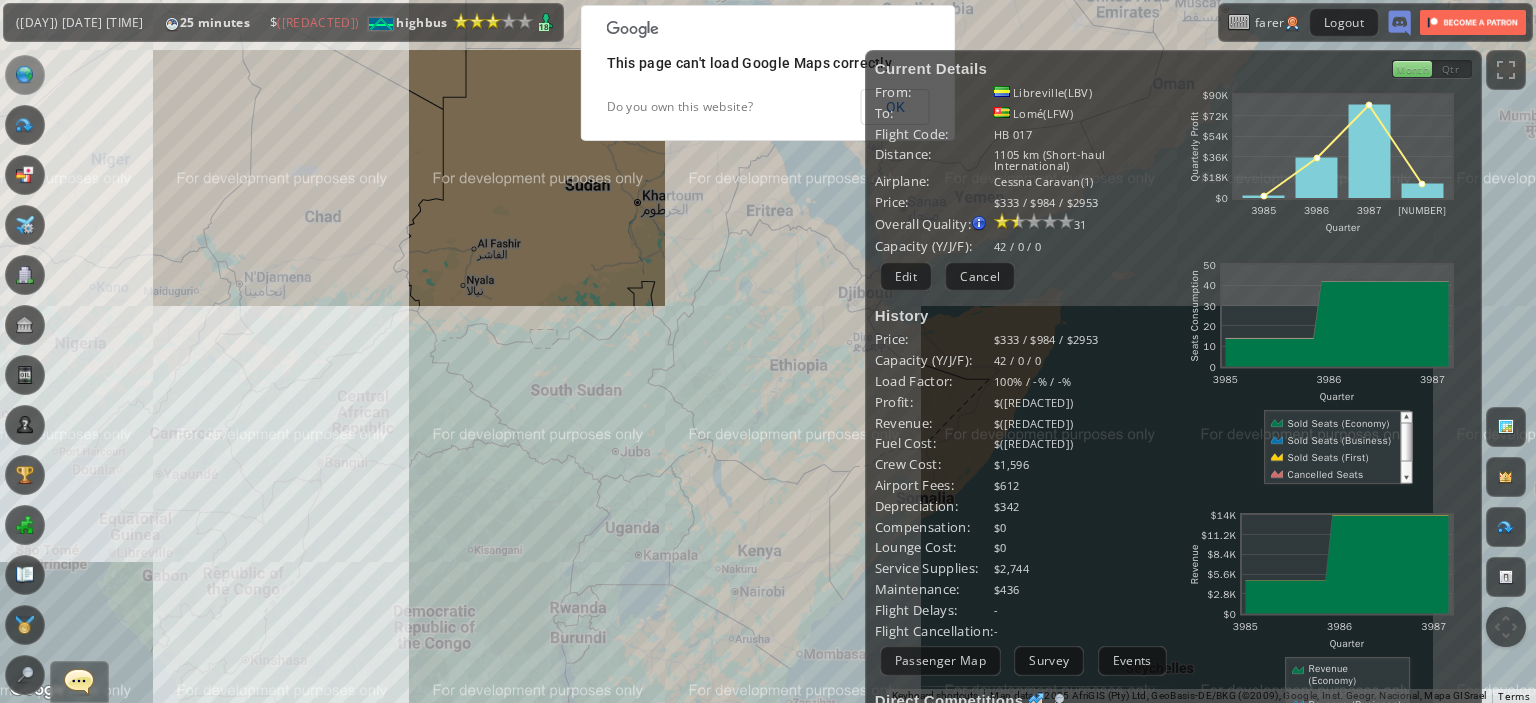 drag, startPoint x: 619, startPoint y: 446, endPoint x: 266, endPoint y: 528, distance: 362.39896 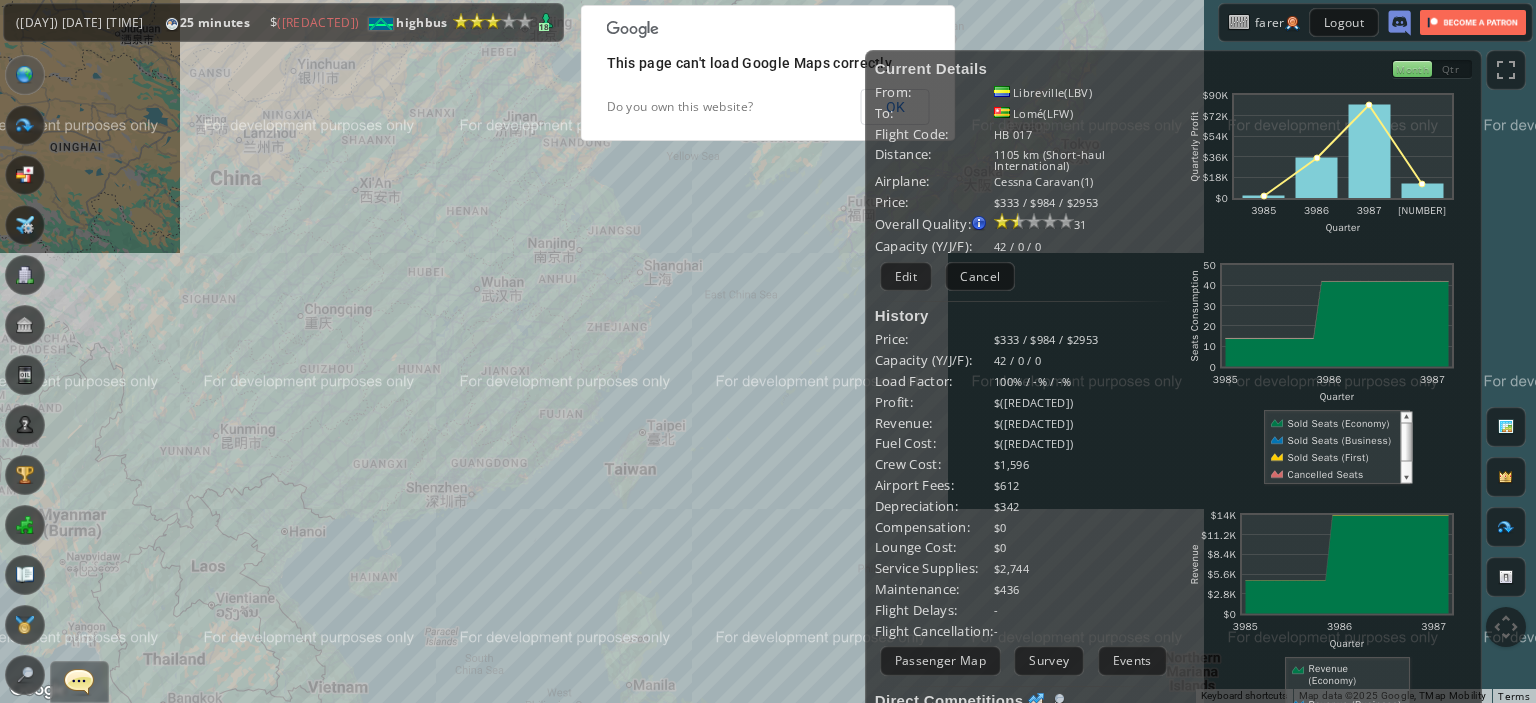 drag, startPoint x: 440, startPoint y: 499, endPoint x: 292, endPoint y: 550, distance: 156.54073 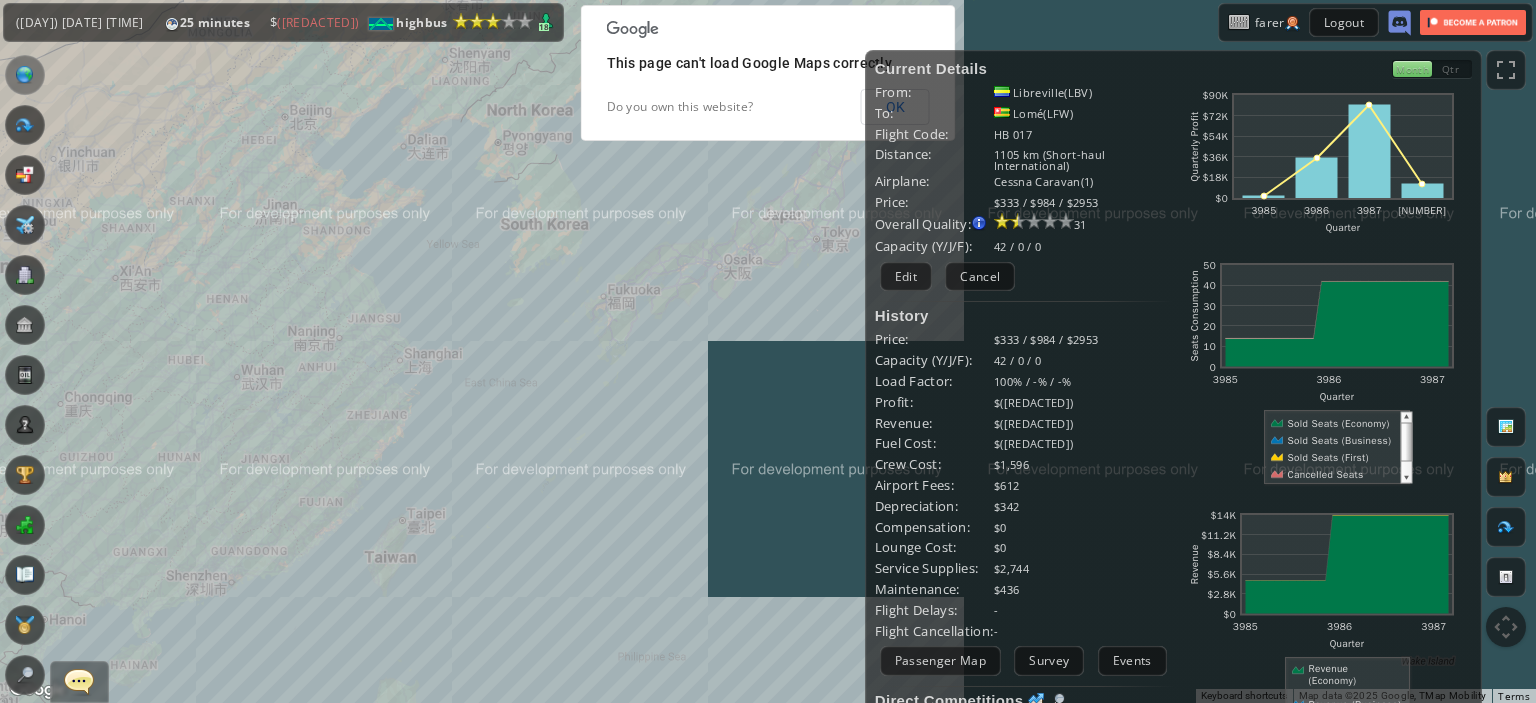 drag, startPoint x: 574, startPoint y: 395, endPoint x: 434, endPoint y: 531, distance: 195.18196 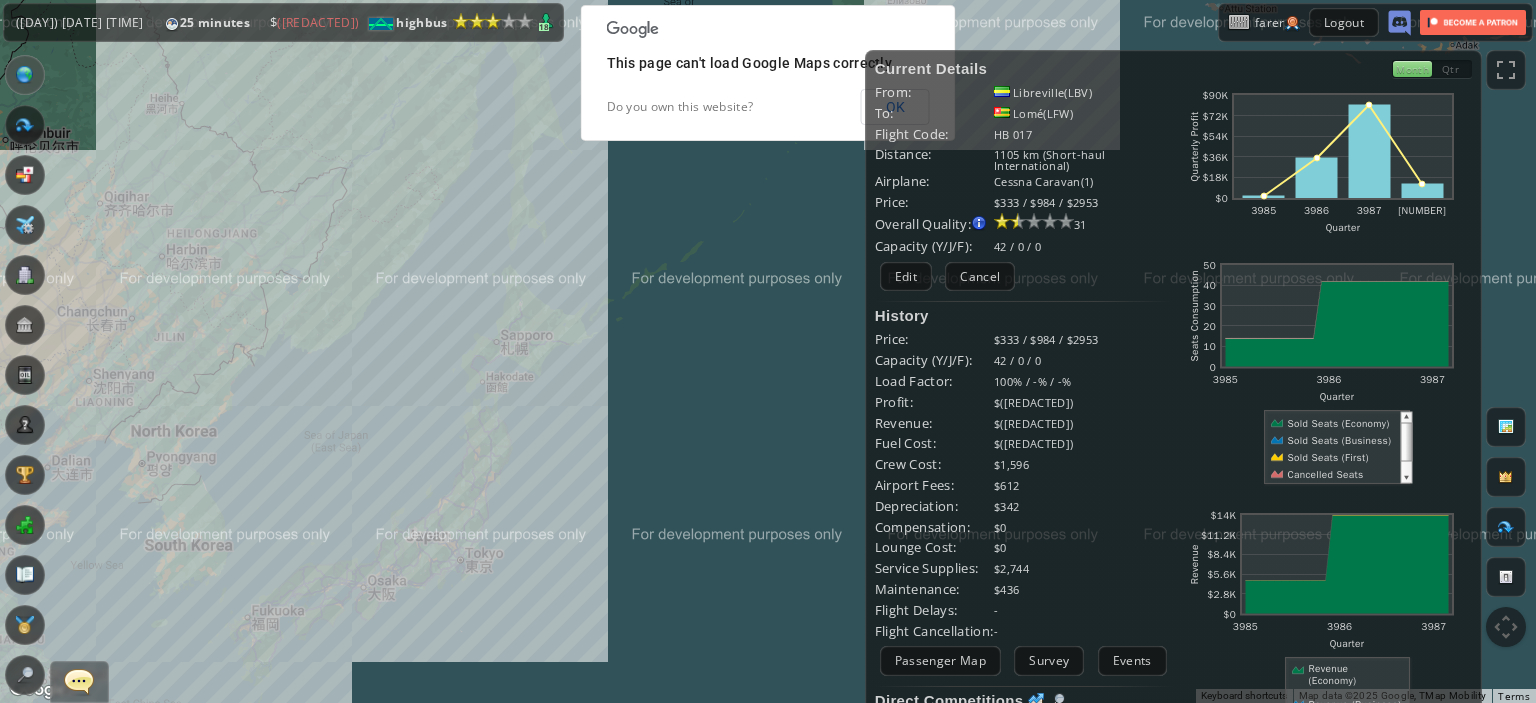 click on "To navigate, press the arrow keys.
Simferopol International Airport  ( SIP )
Simferopol  ( Europe )
[NUMBER]  ( [NUMBER] )
[NUMBER]  ( [NUMBER] m )
[NUMBER]
Plan Flight
View Airport
Flight Map
Departures" at bounding box center [768, 351] 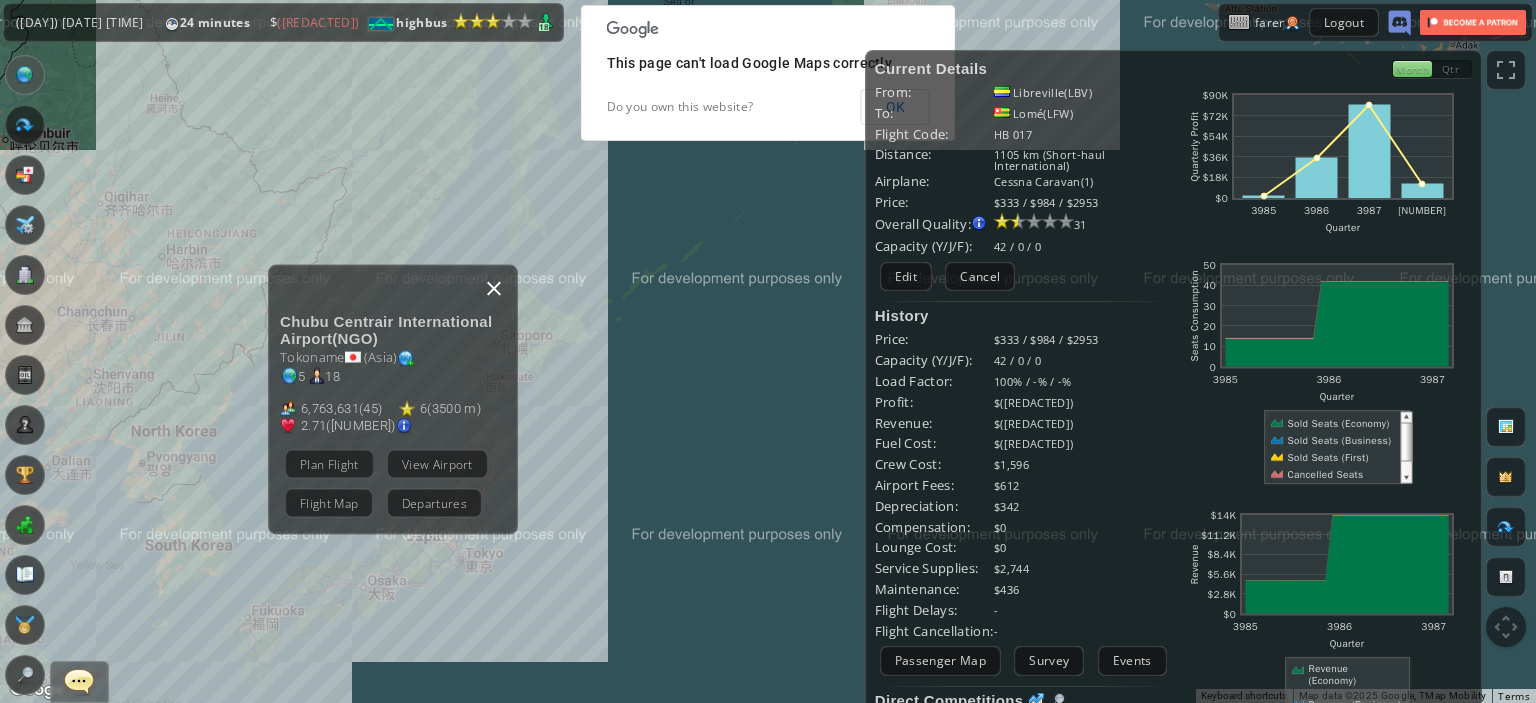 click at bounding box center [494, 288] 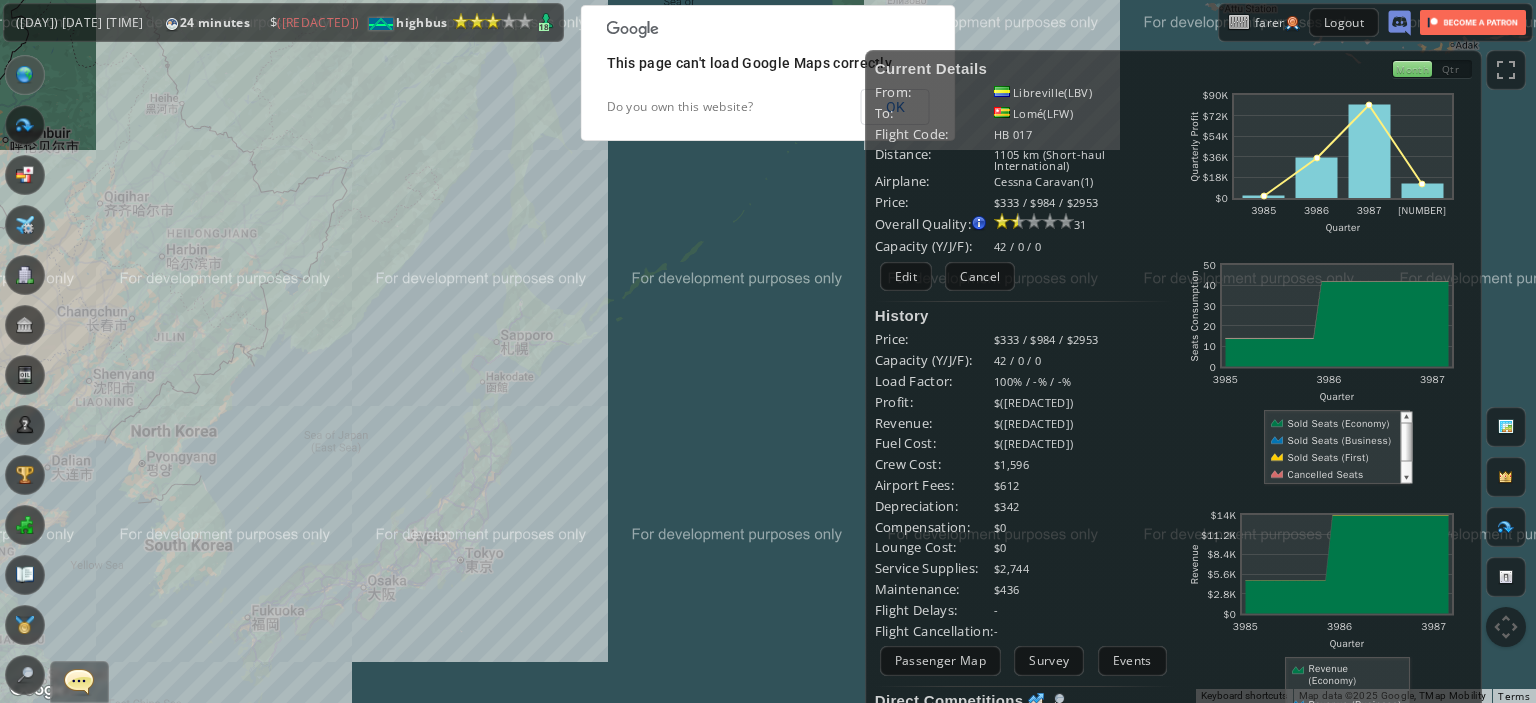 click on "To navigate, press the arrow keys." at bounding box center [768, 351] 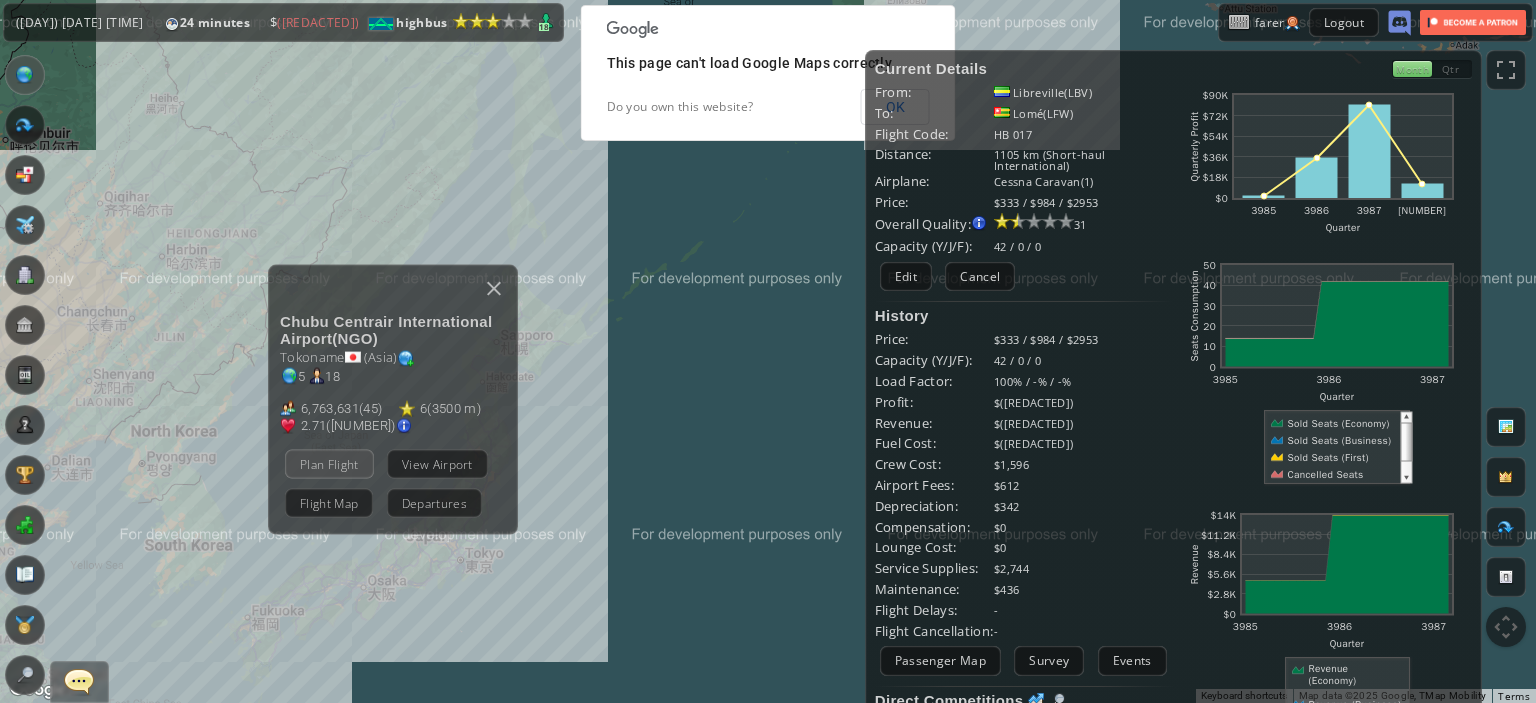 click on "Plan Flight" at bounding box center (329, 463) 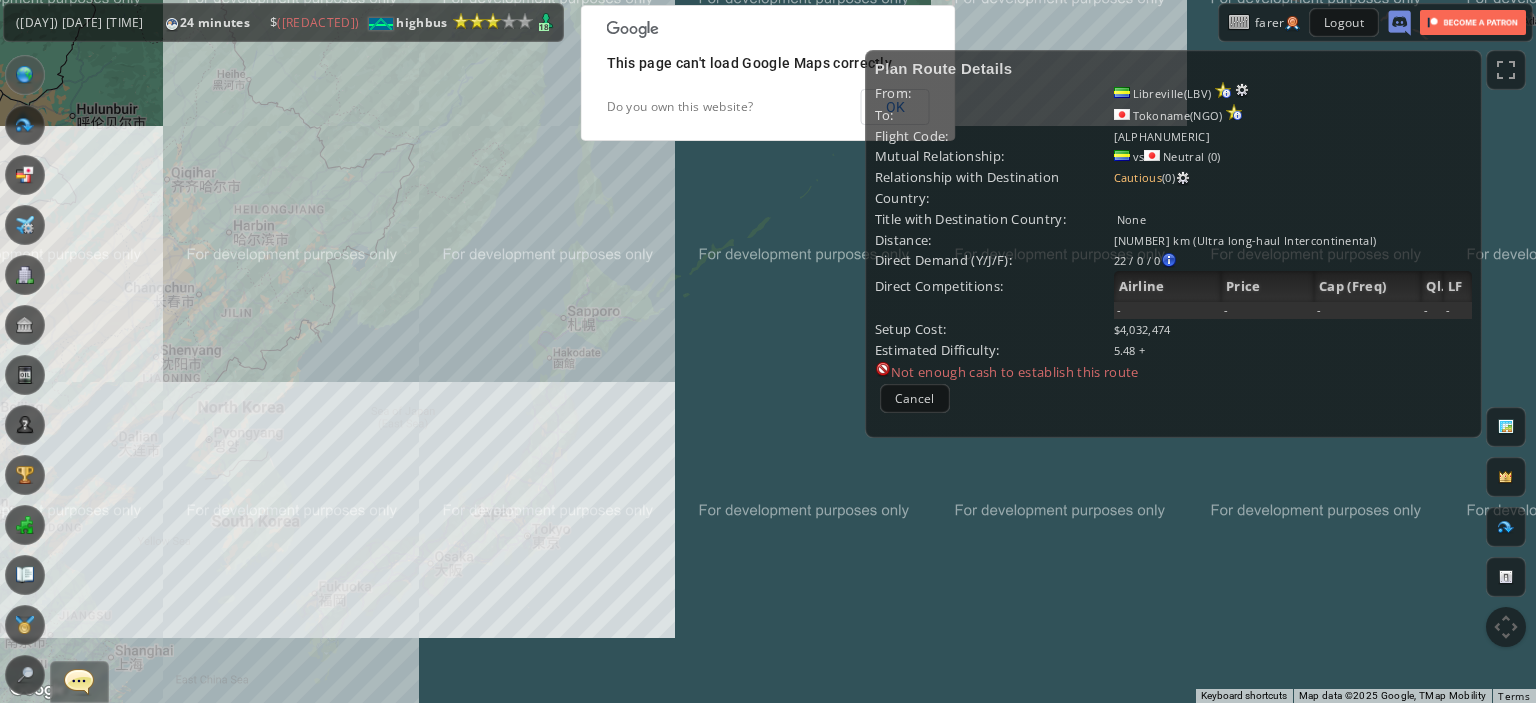 drag, startPoint x: 537, startPoint y: 561, endPoint x: 704, endPoint y: 506, distance: 175.82378 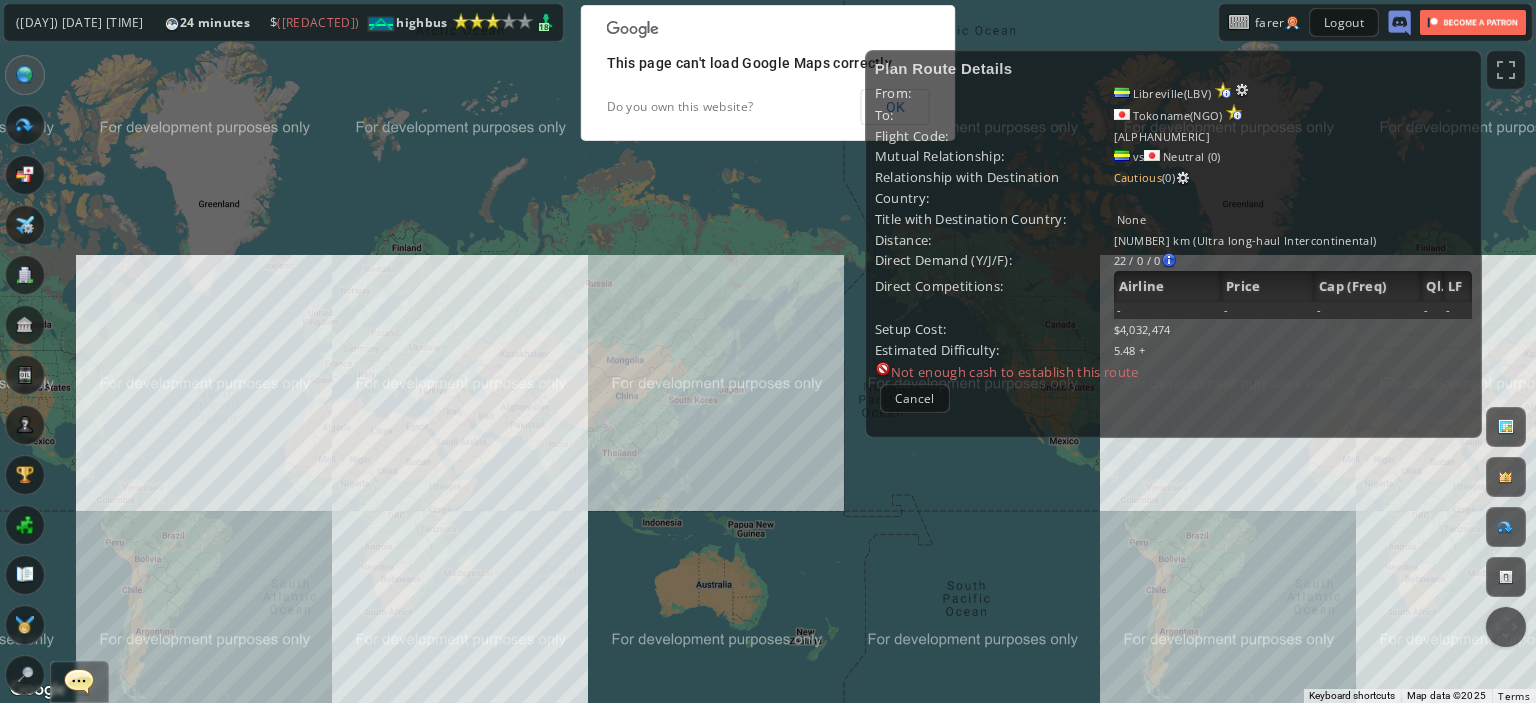 drag, startPoint x: 610, startPoint y: 539, endPoint x: 574, endPoint y: 559, distance: 41.18252 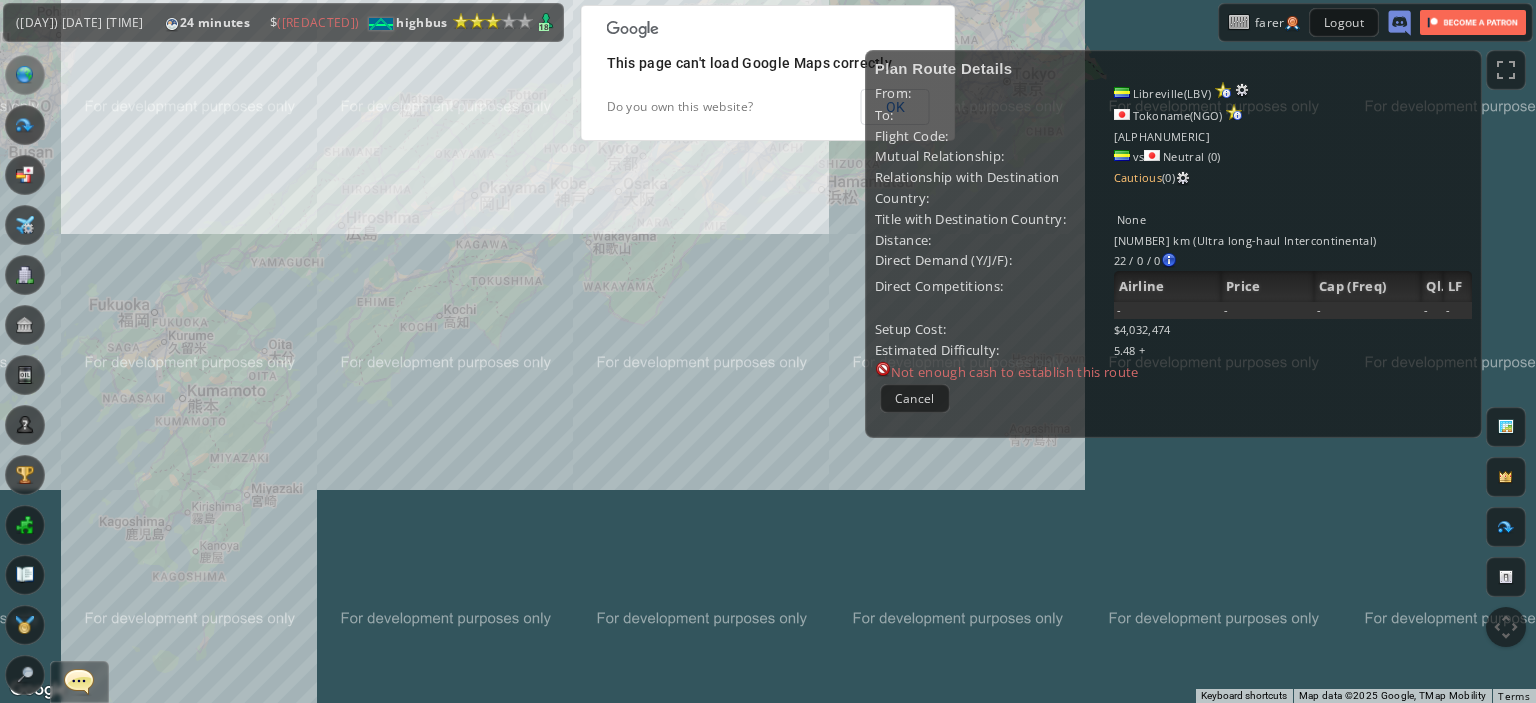 drag, startPoint x: 561, startPoint y: 382, endPoint x: 550, endPoint y: 524, distance: 142.42542 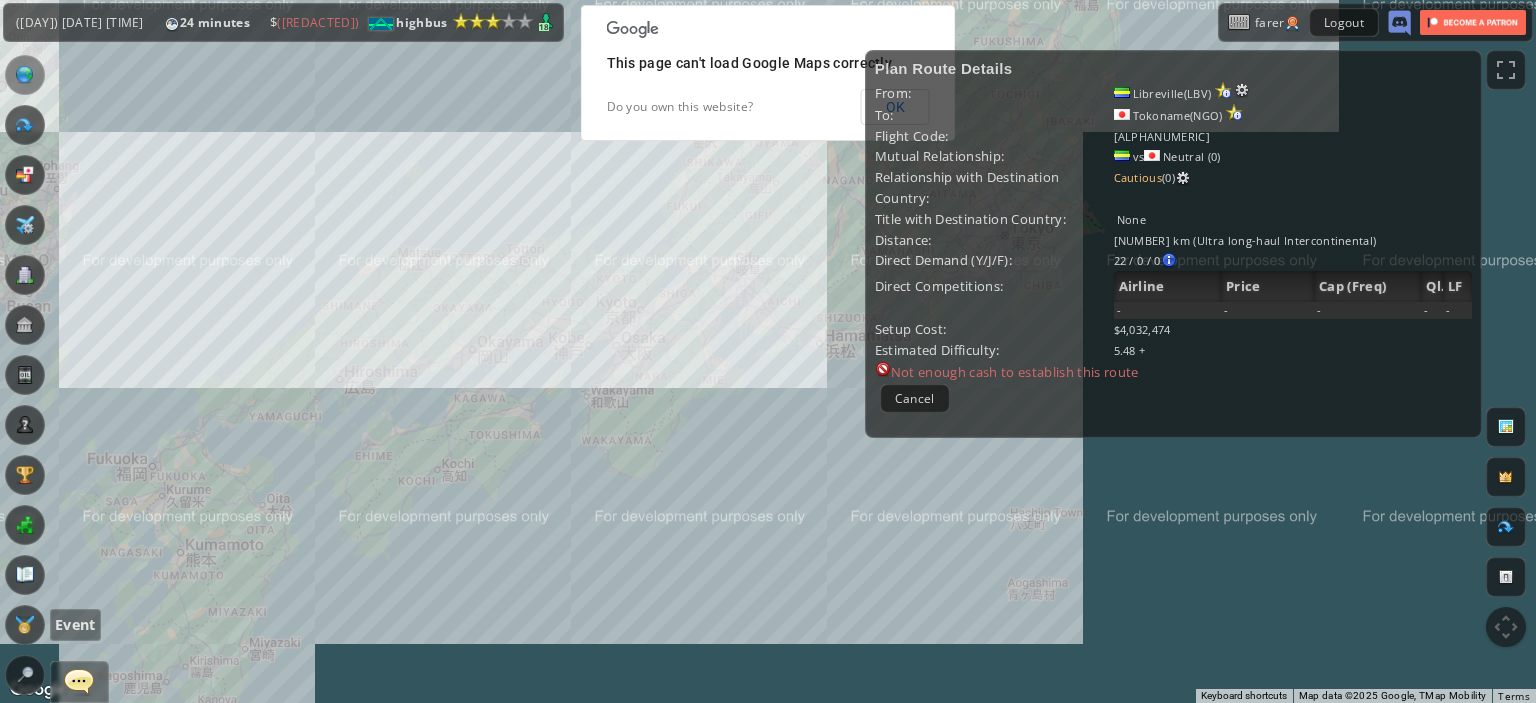 click at bounding box center (25, 625) 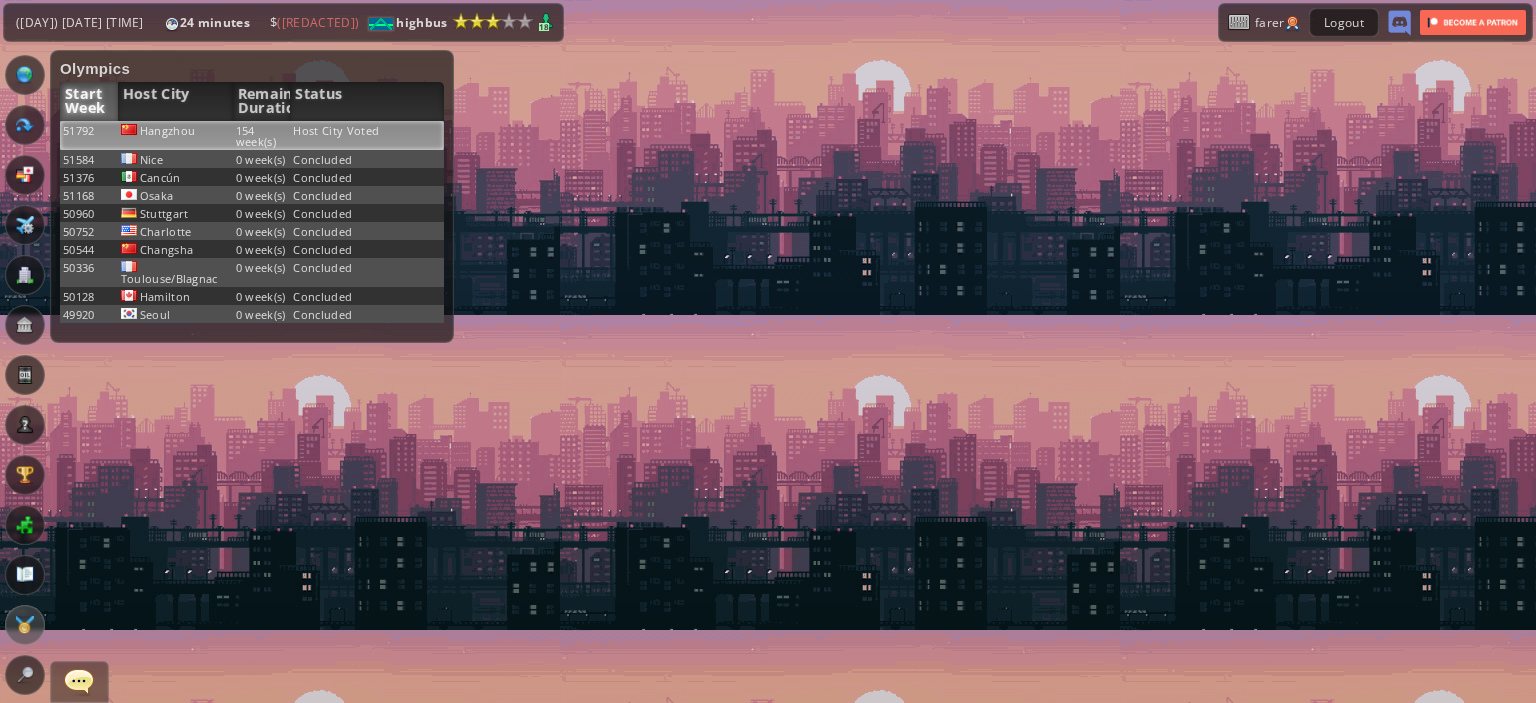 click on "Host City Voted" at bounding box center [367, 135] 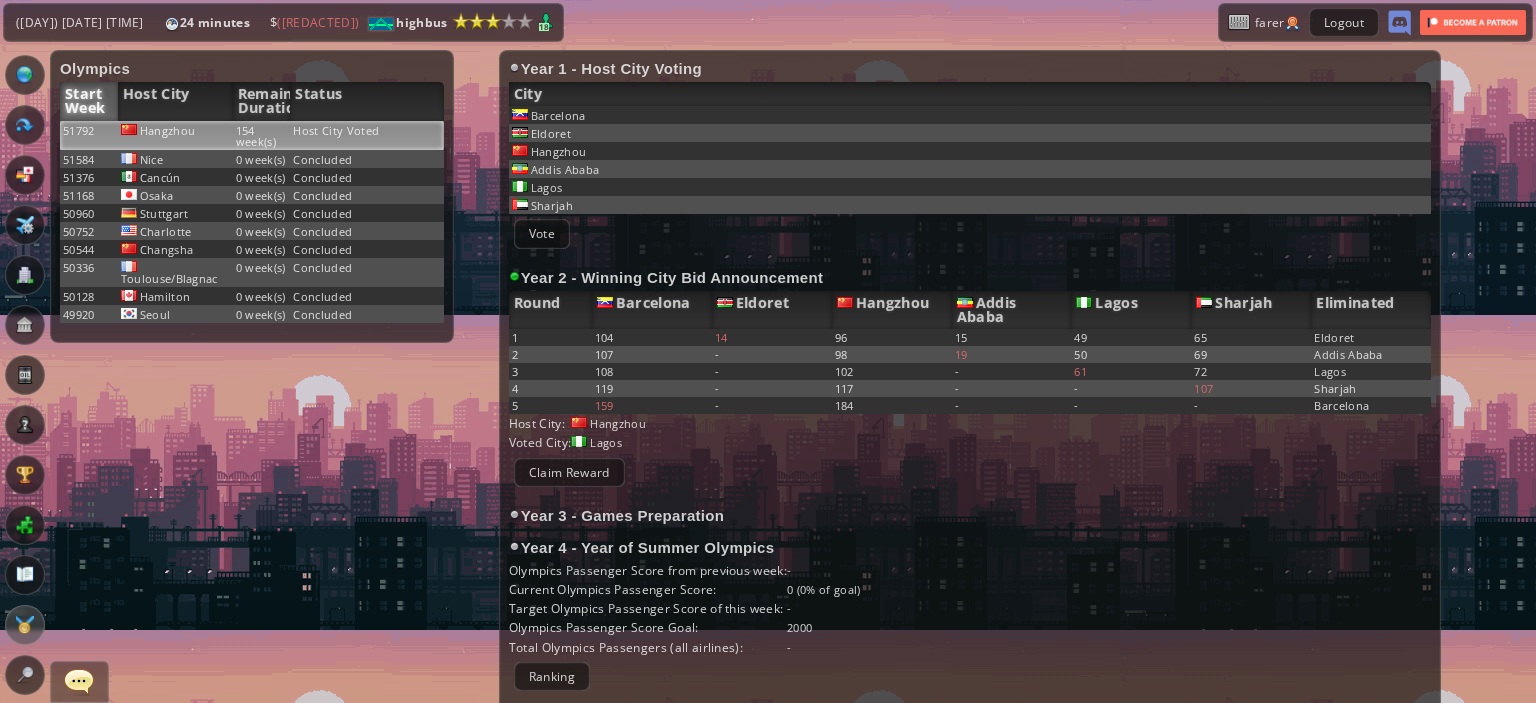 click on "Claim Reward" at bounding box center [569, 472] 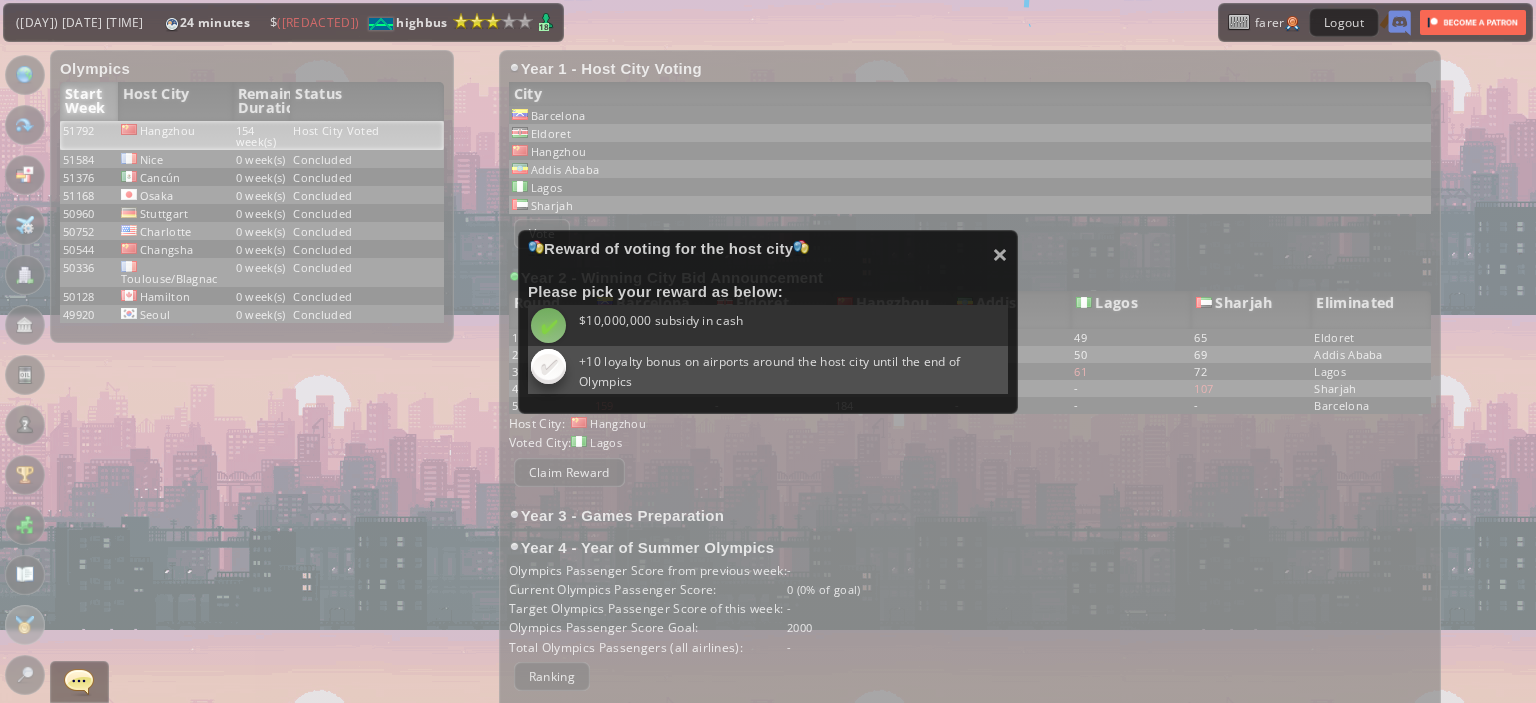 click at bounding box center [548, 325] 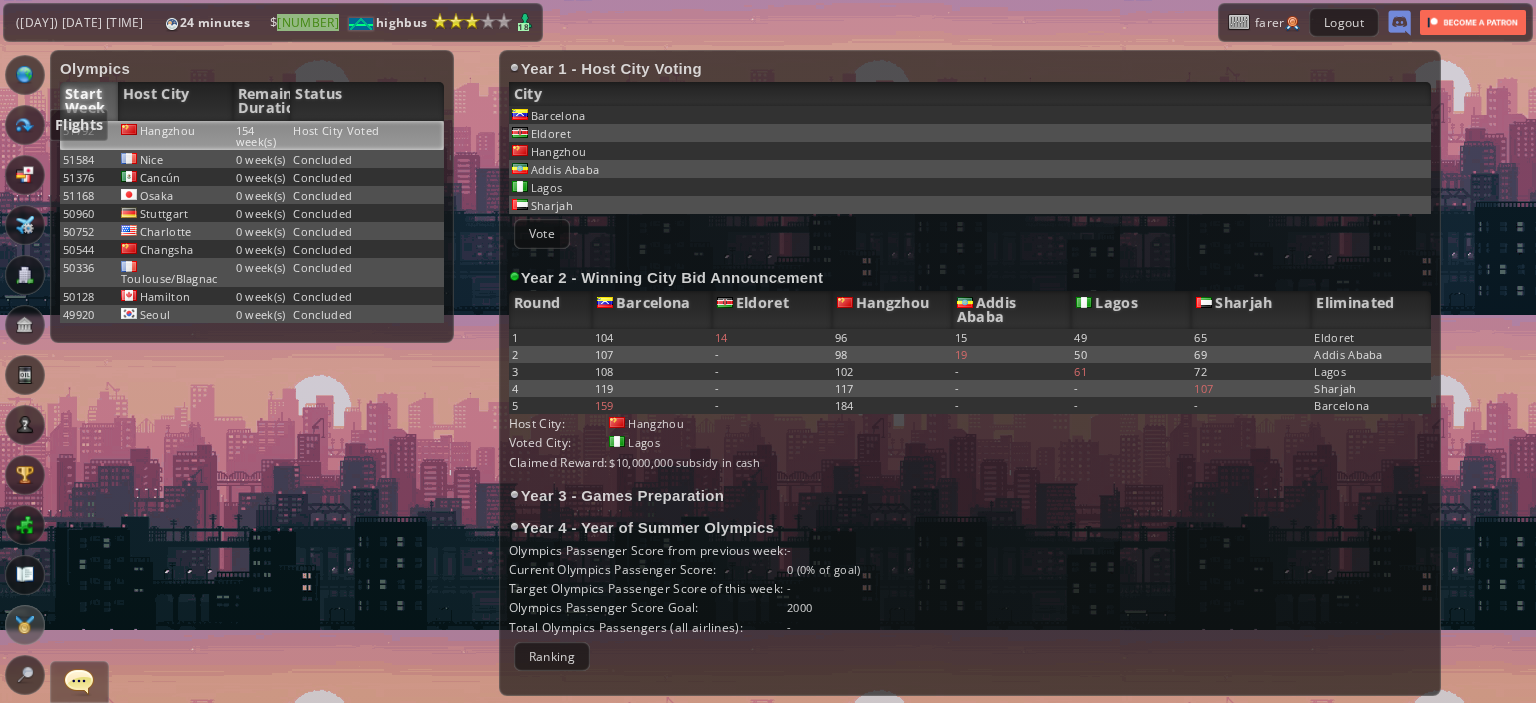 click at bounding box center [25, 125] 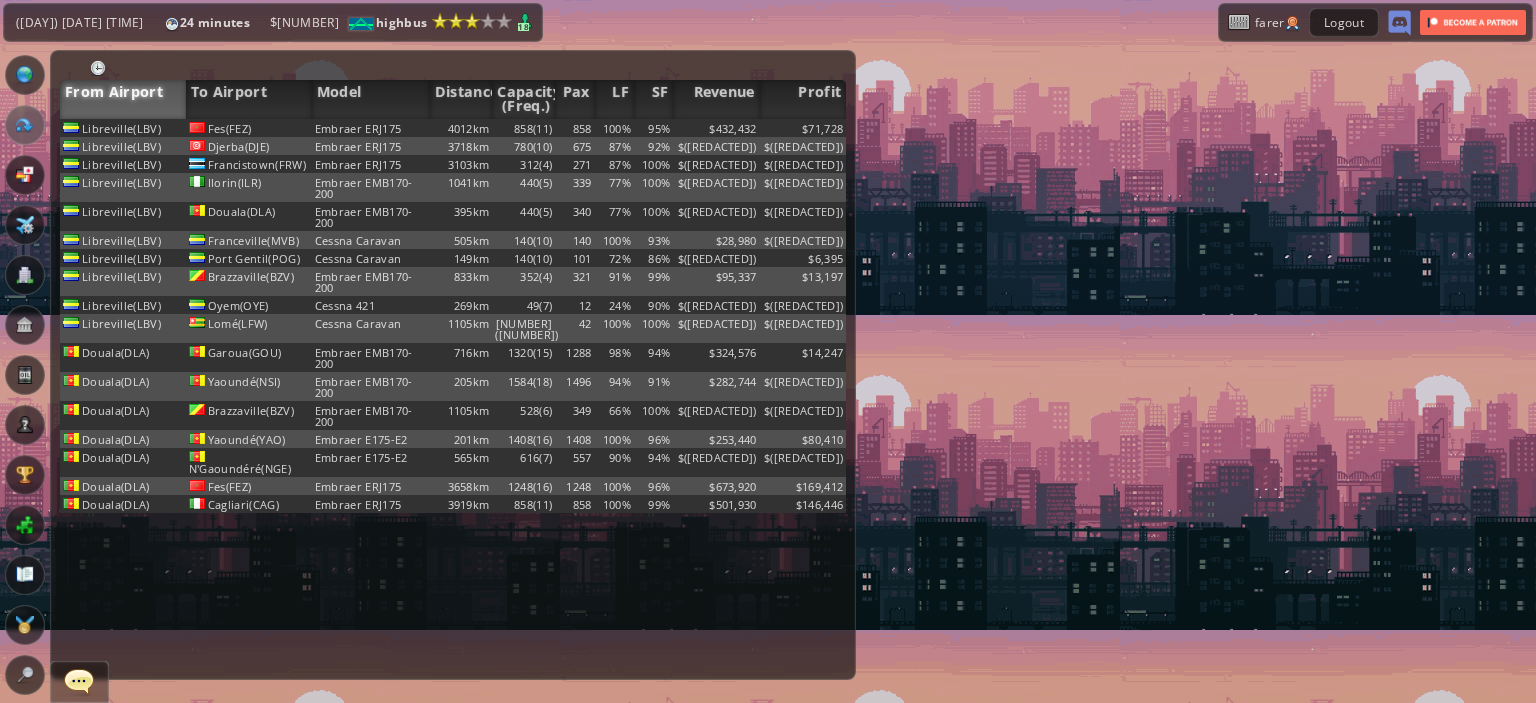 click at bounding box center (7, 351) 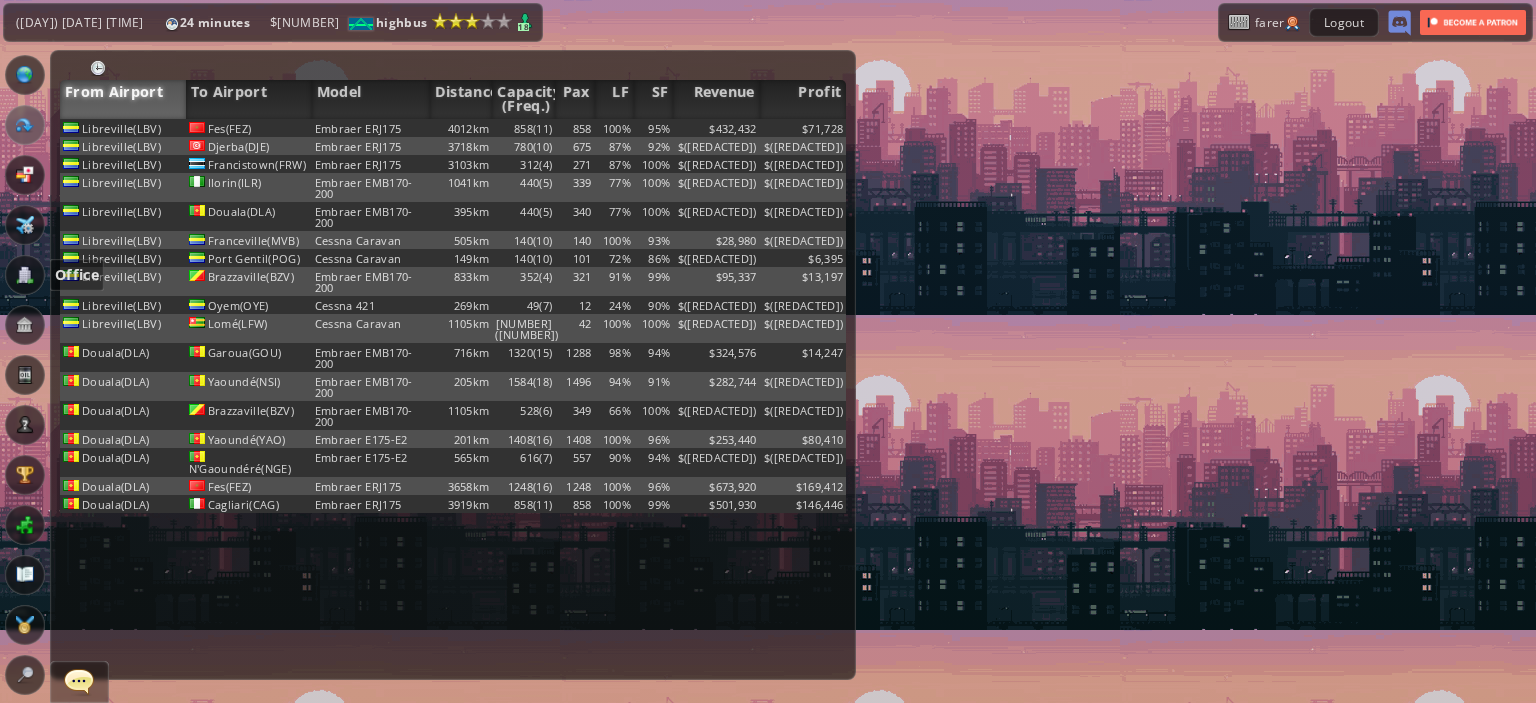 click at bounding box center [25, 275] 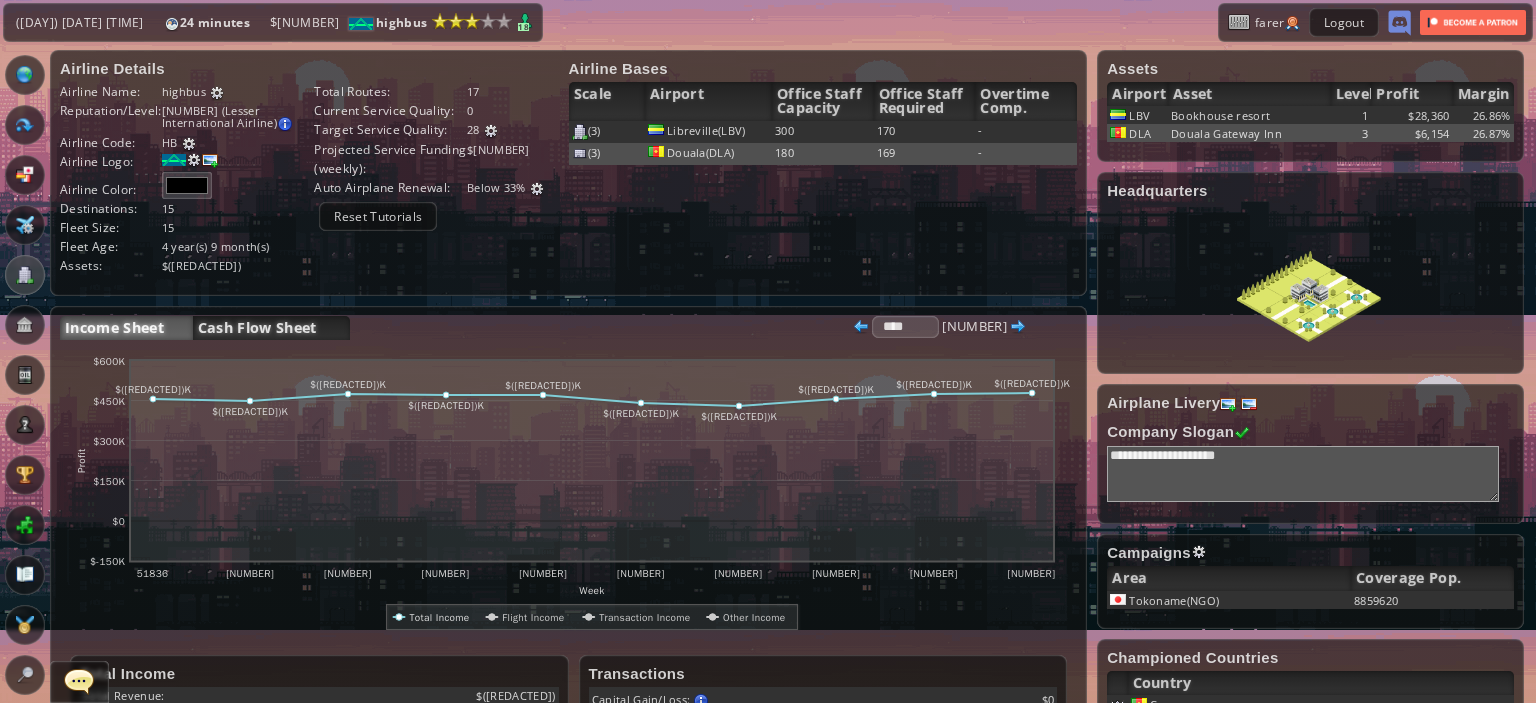 click on "Cash Flow Sheet" at bounding box center (271, 328) 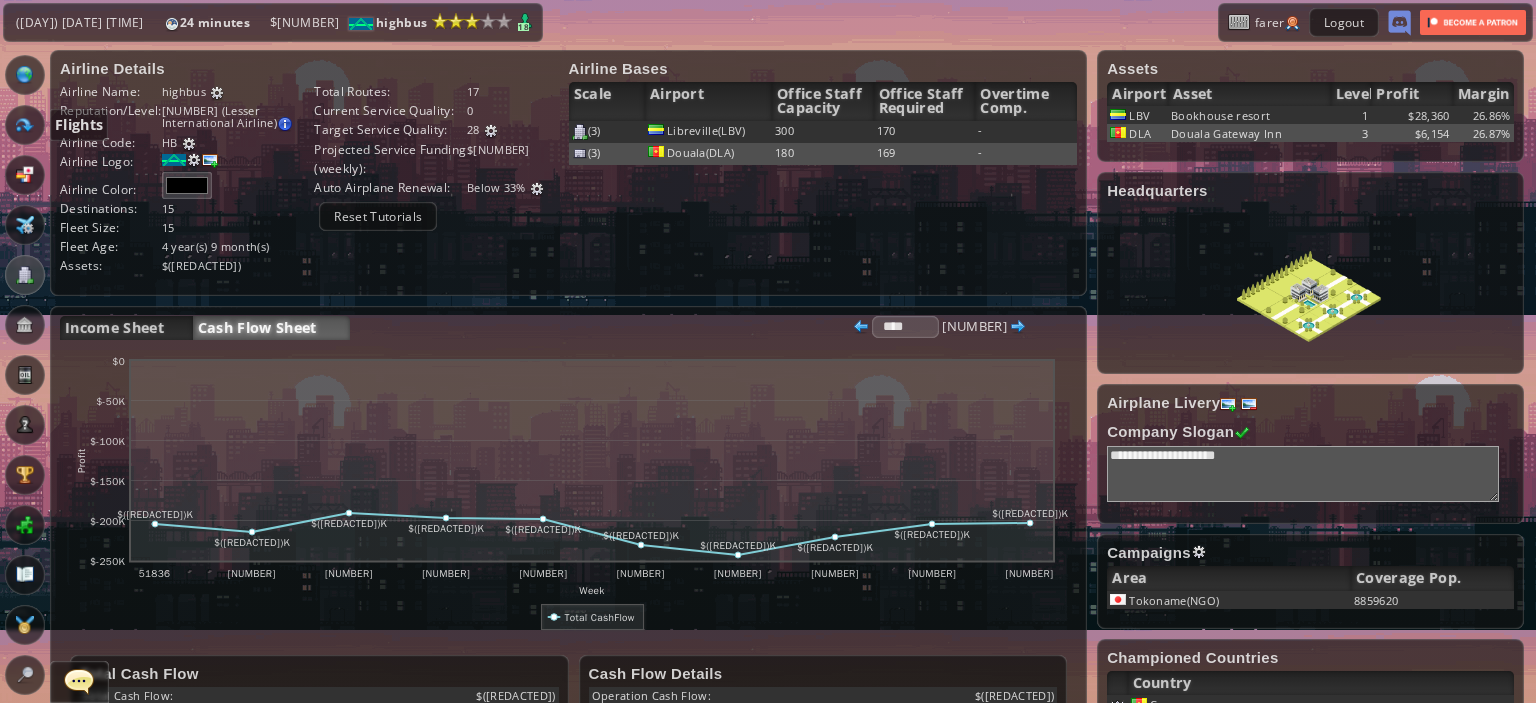 click at bounding box center (25, 125) 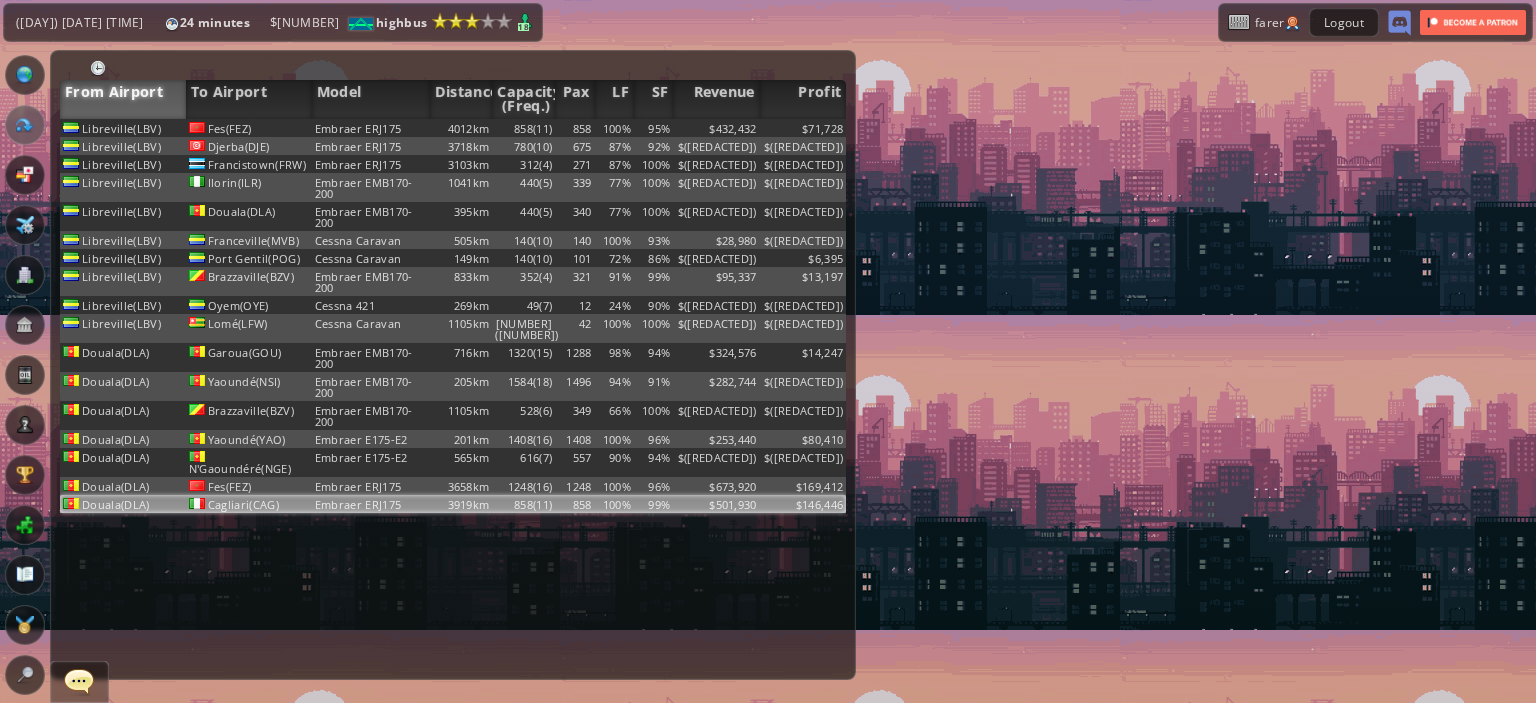 click on "Embraer ERJ175" at bounding box center (371, 128) 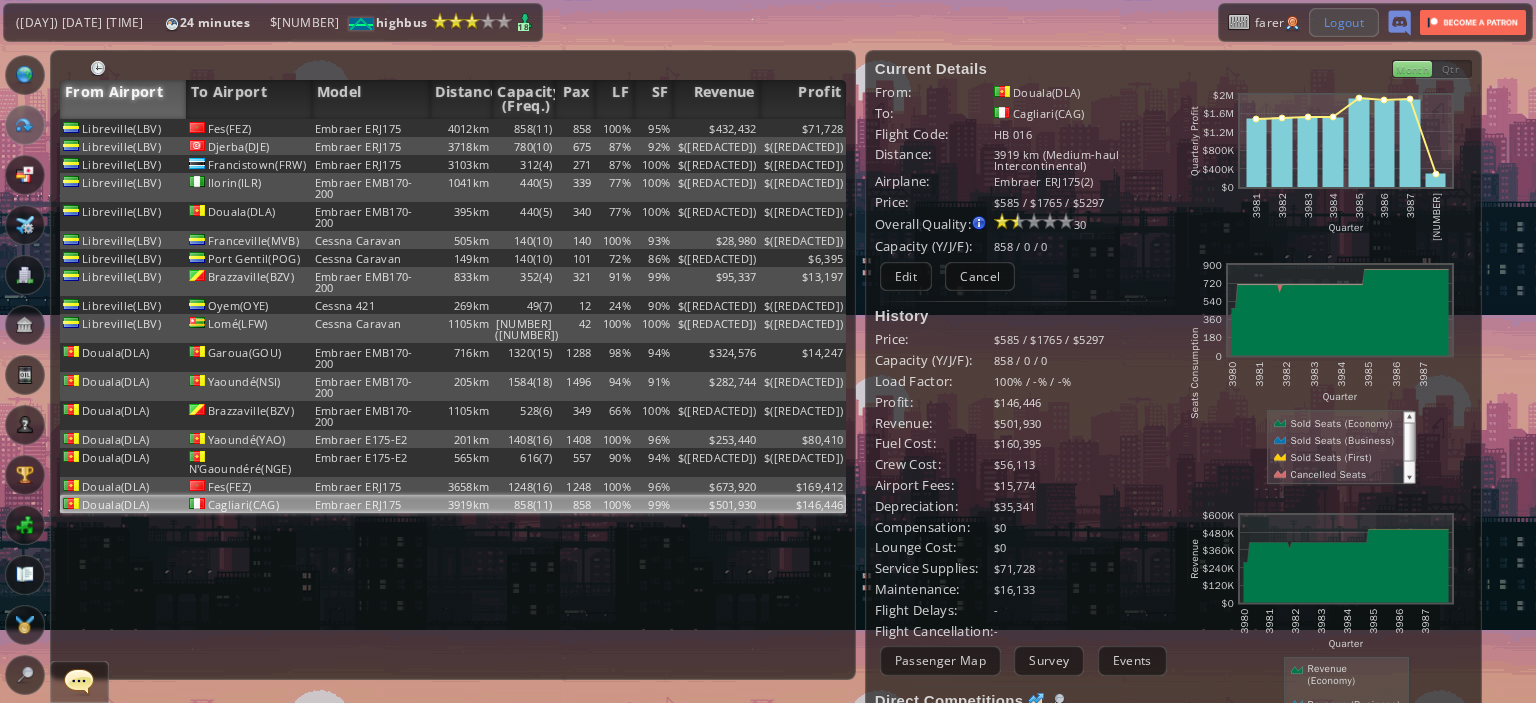 click on "Logout" at bounding box center (1344, 22) 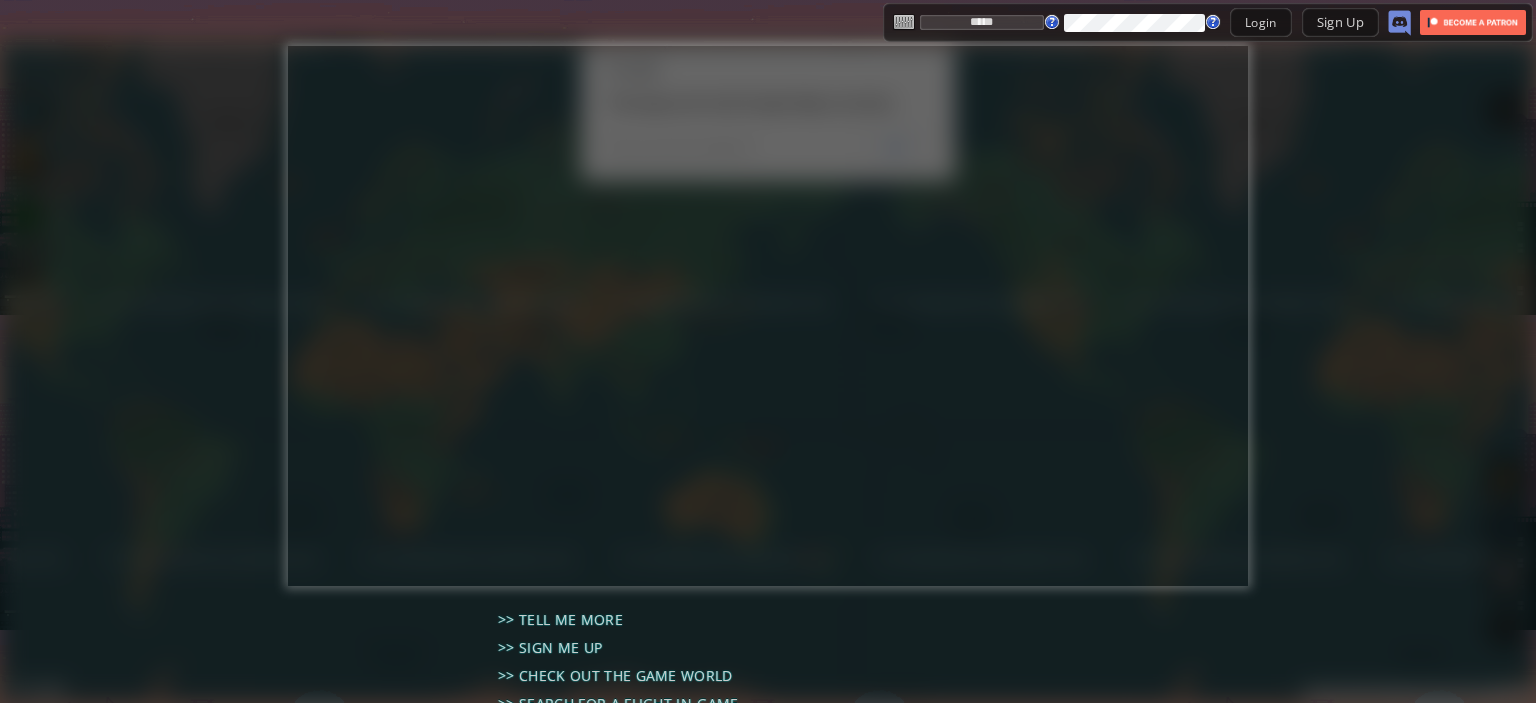 click on "*****" at bounding box center [982, 22] 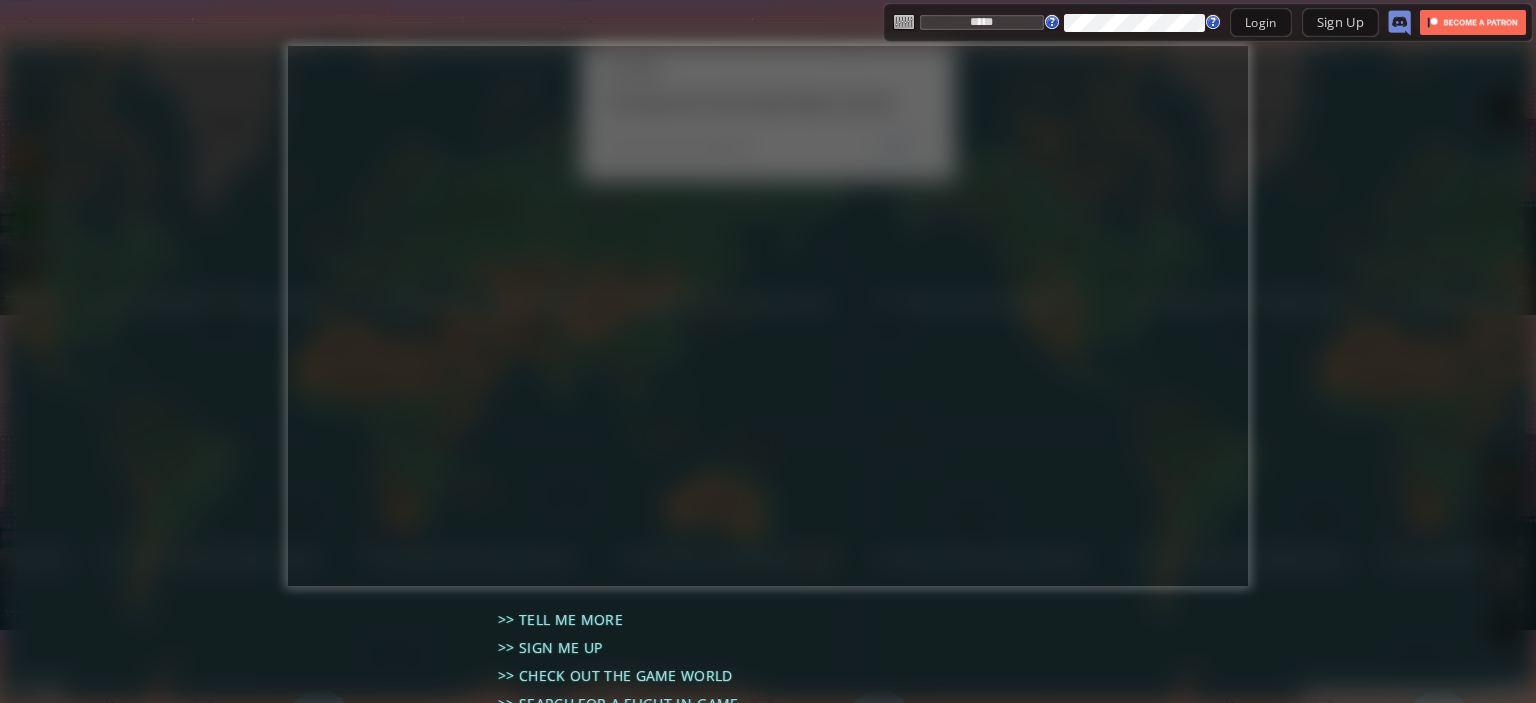 type on "********" 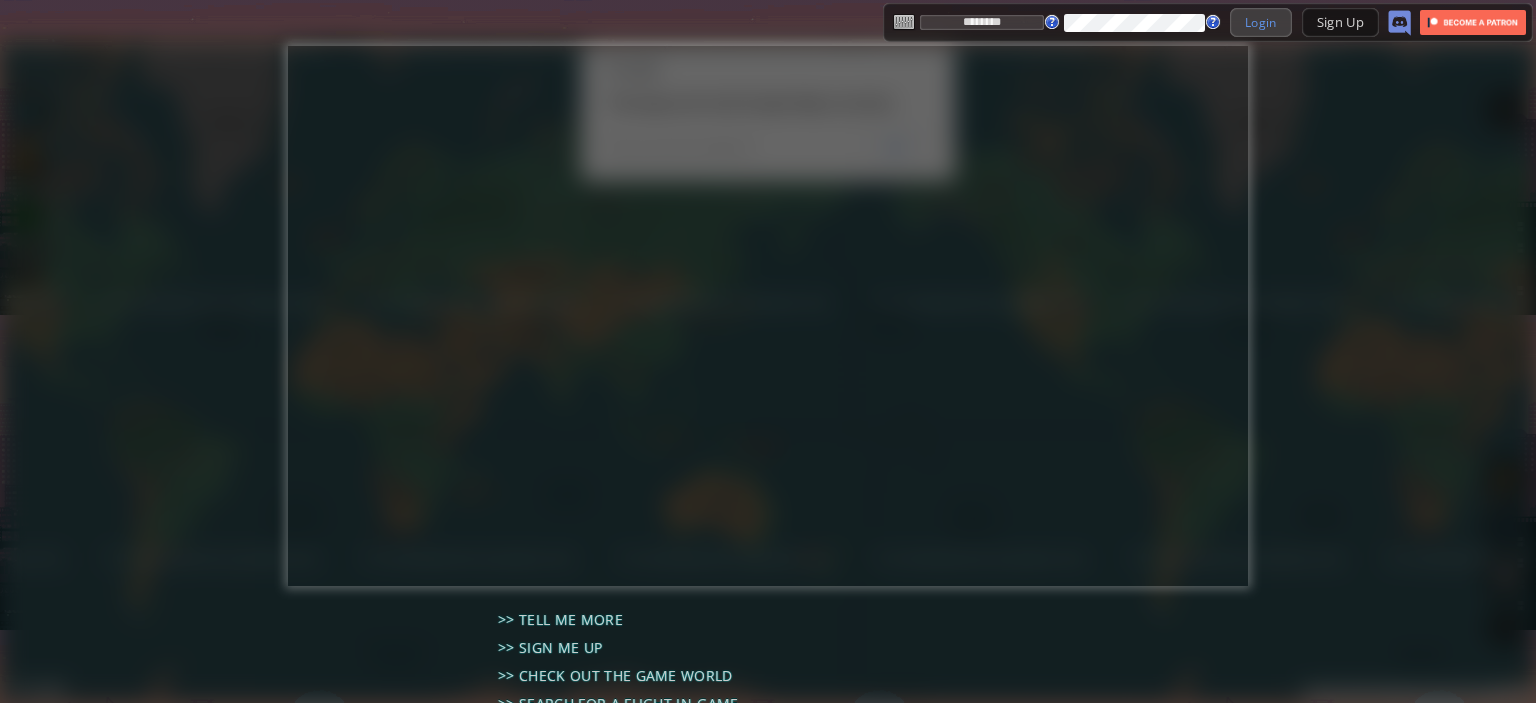 click on "Login" at bounding box center (1261, 22) 